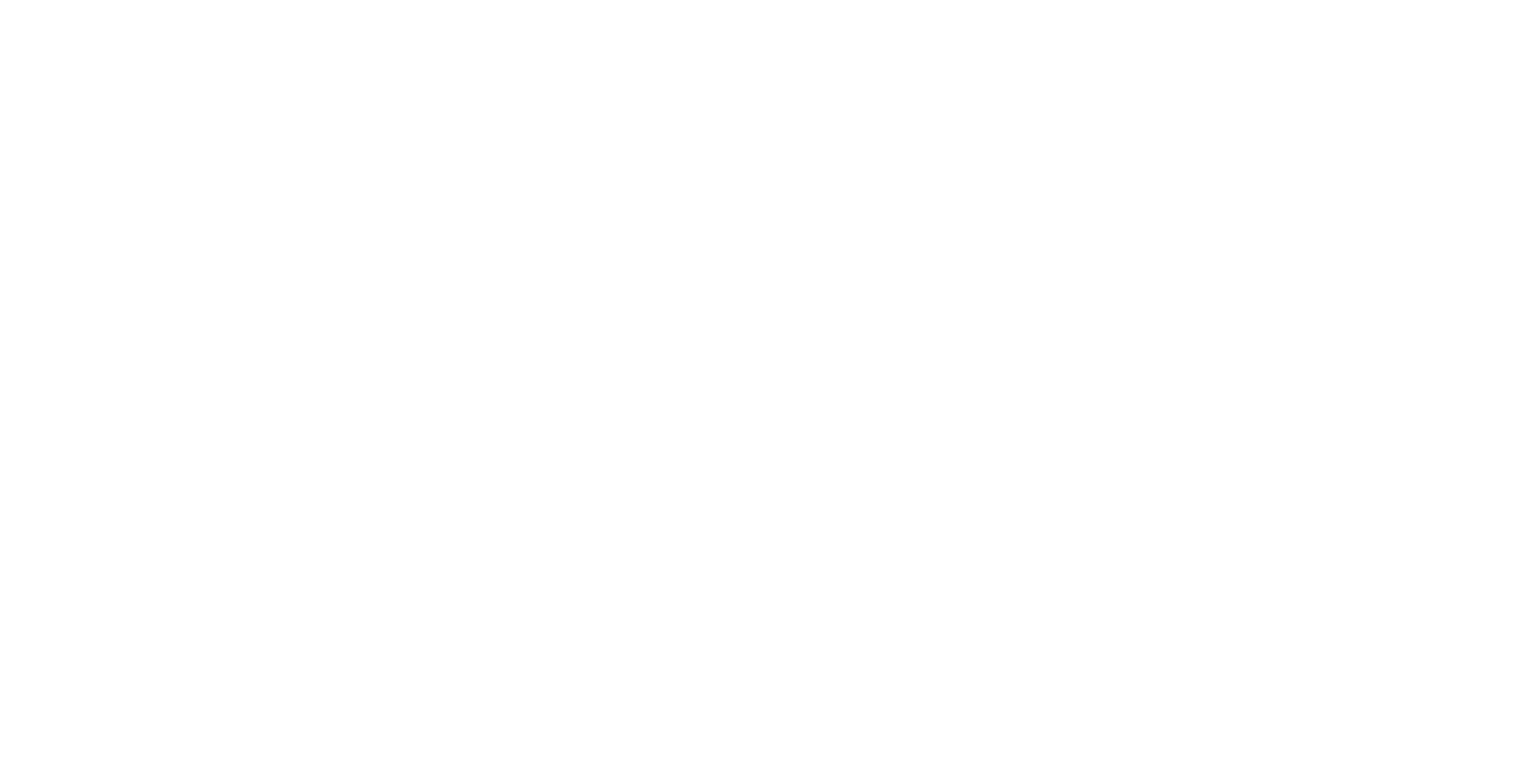 scroll, scrollTop: 0, scrollLeft: 0, axis: both 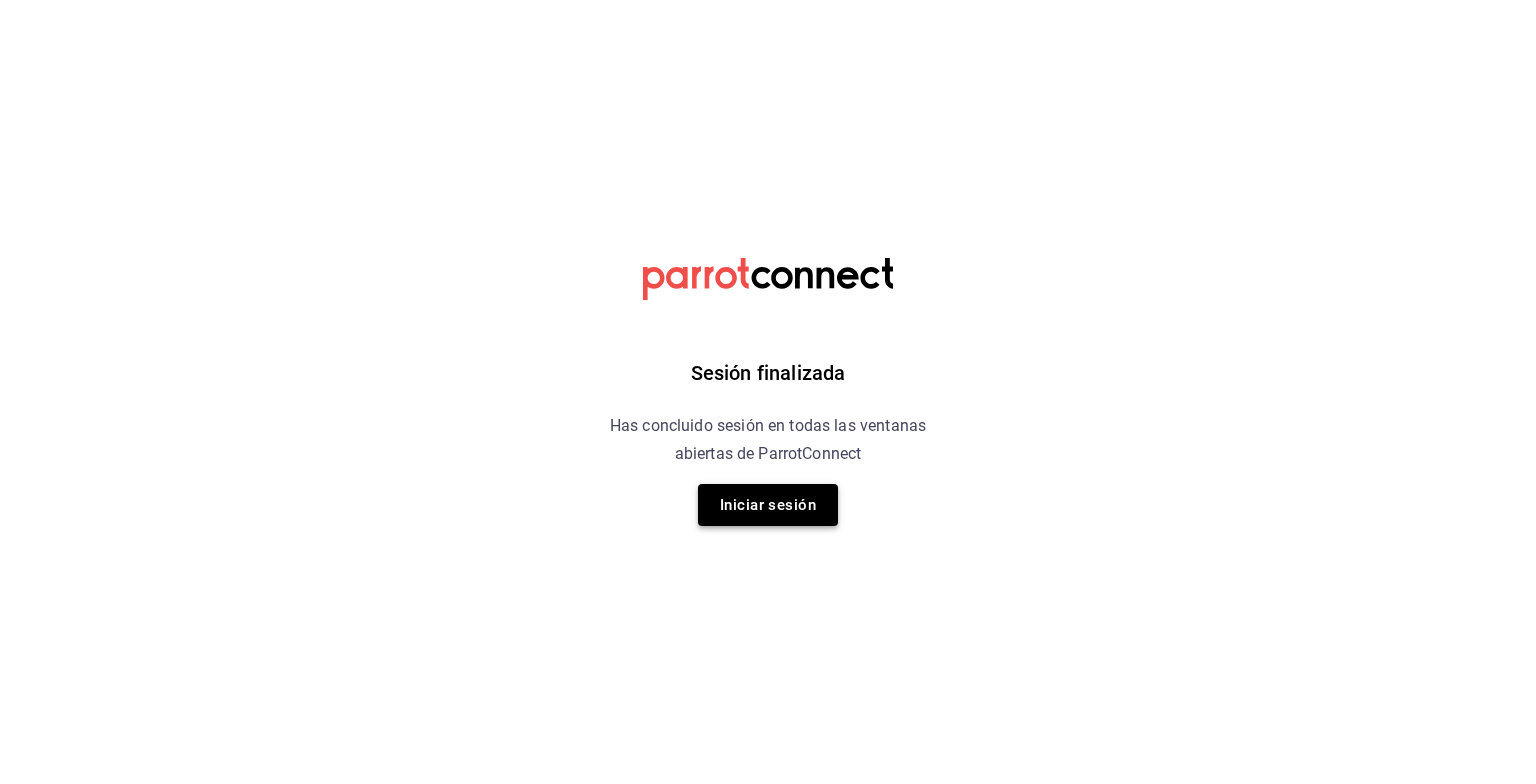 click on "Iniciar sesión" at bounding box center [768, 505] 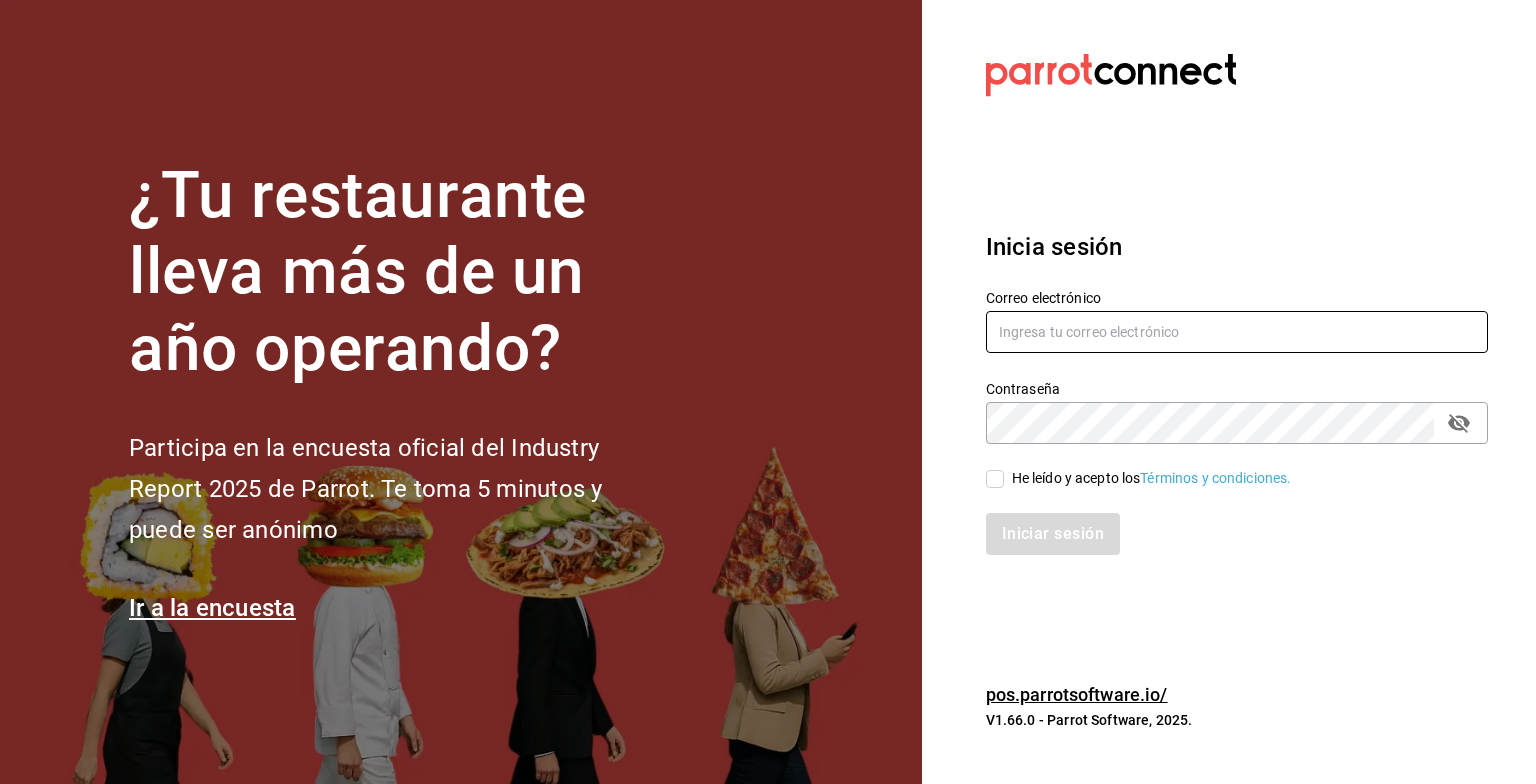 type on "[EMAIL]" 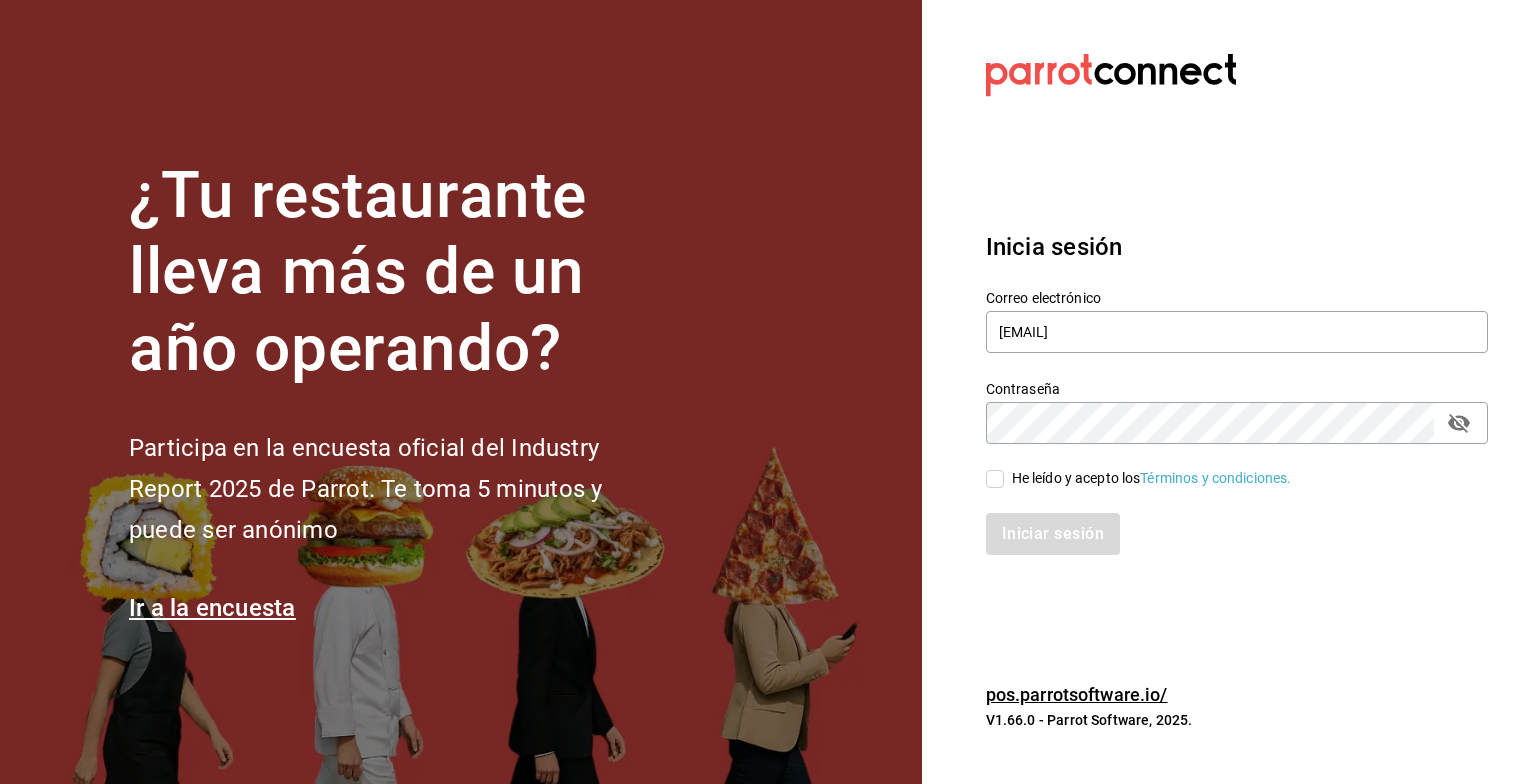 click on "Iniciar sesión" at bounding box center [1225, 522] 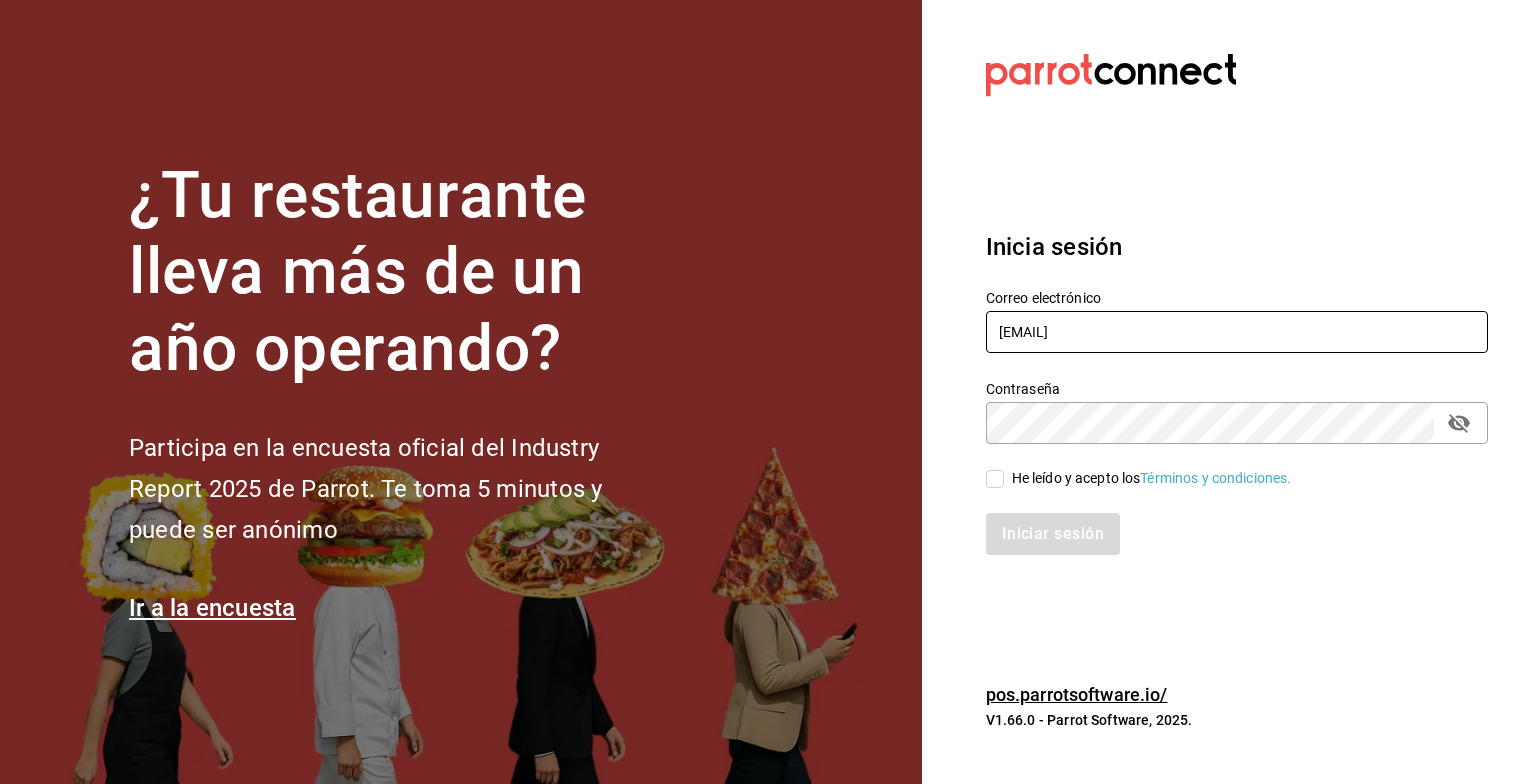click on "[EMAIL]" at bounding box center (1237, 332) 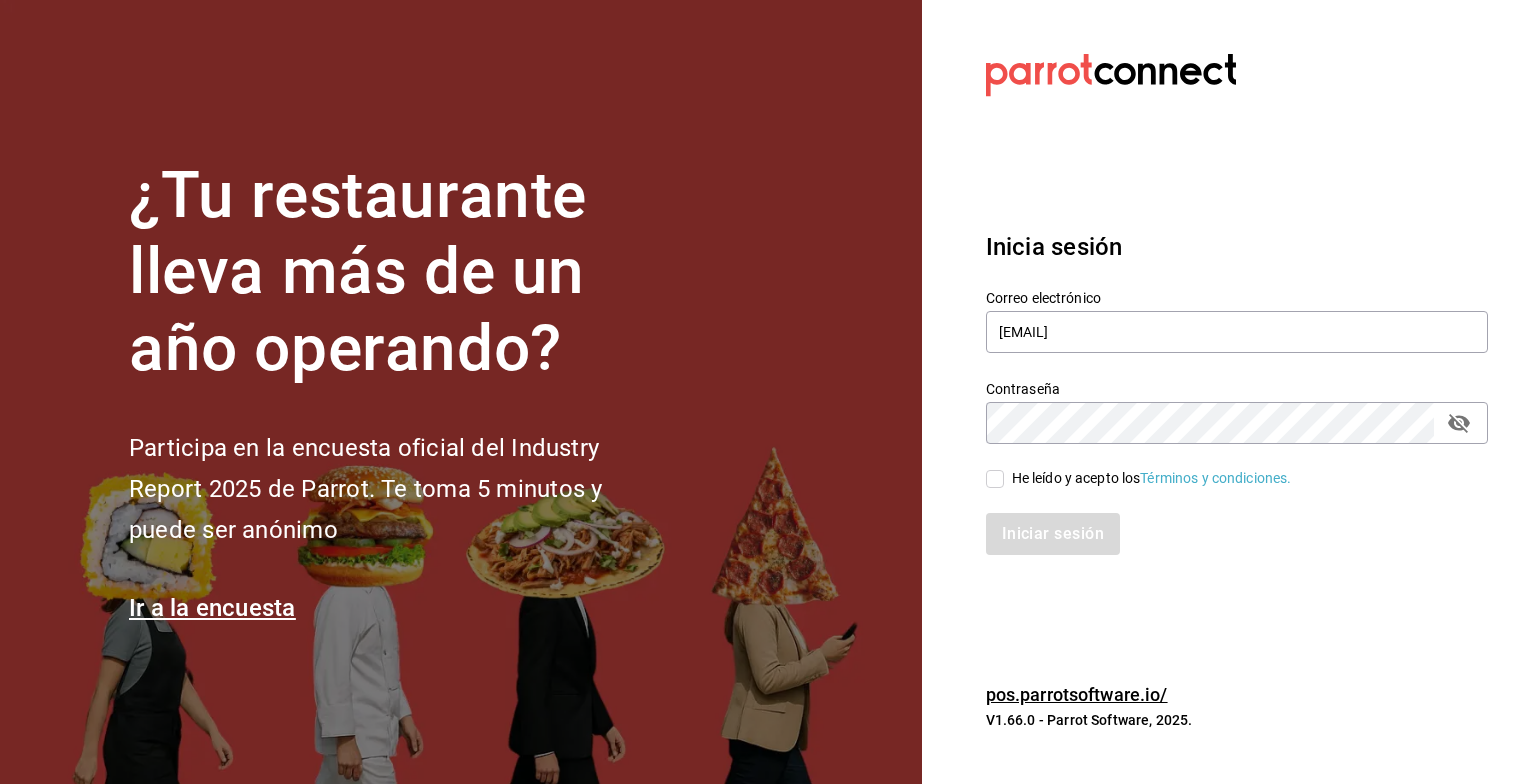click on "Inicia sesión" at bounding box center (1237, 247) 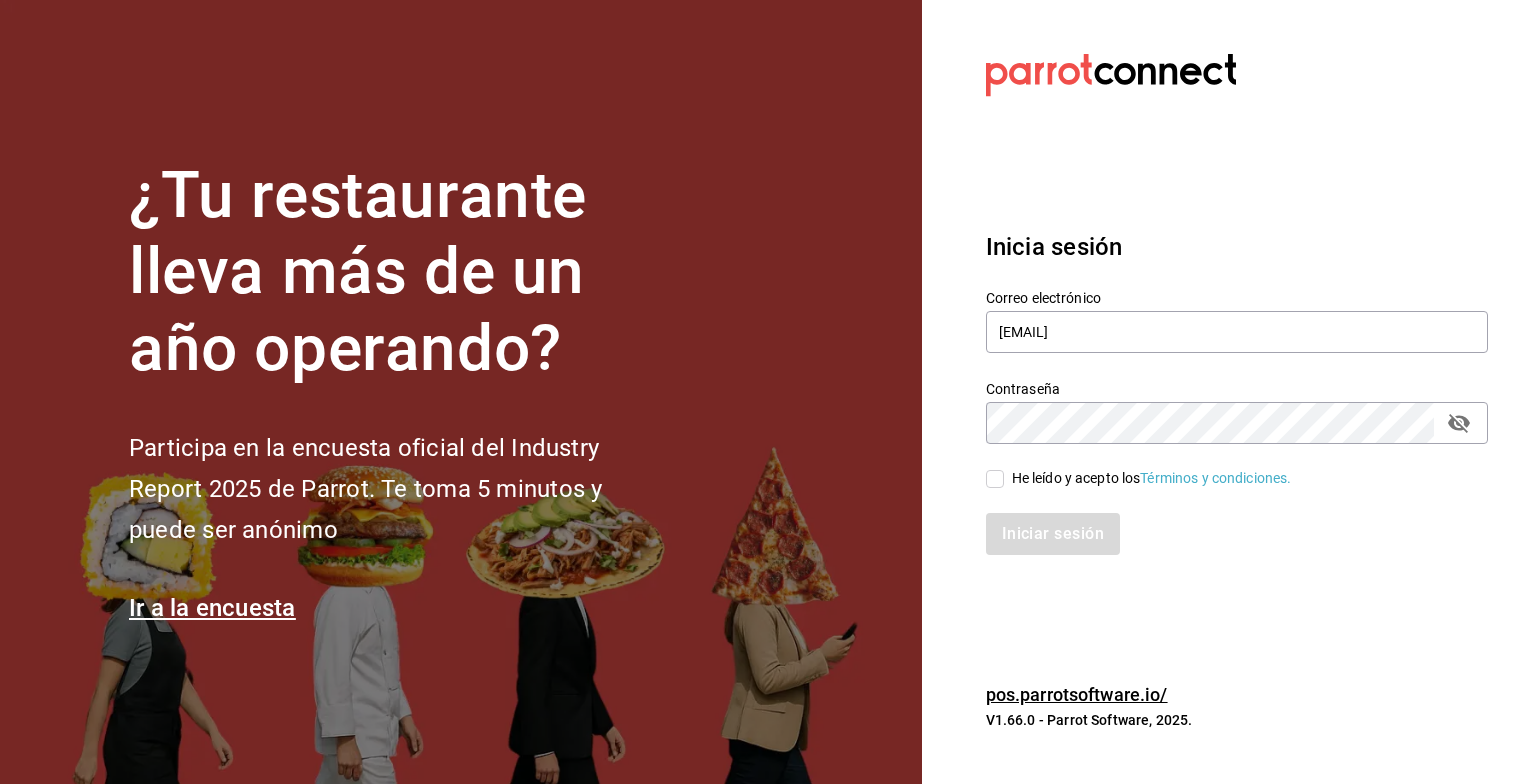 click on "He leído y acepto los  Términos y condiciones." at bounding box center (995, 479) 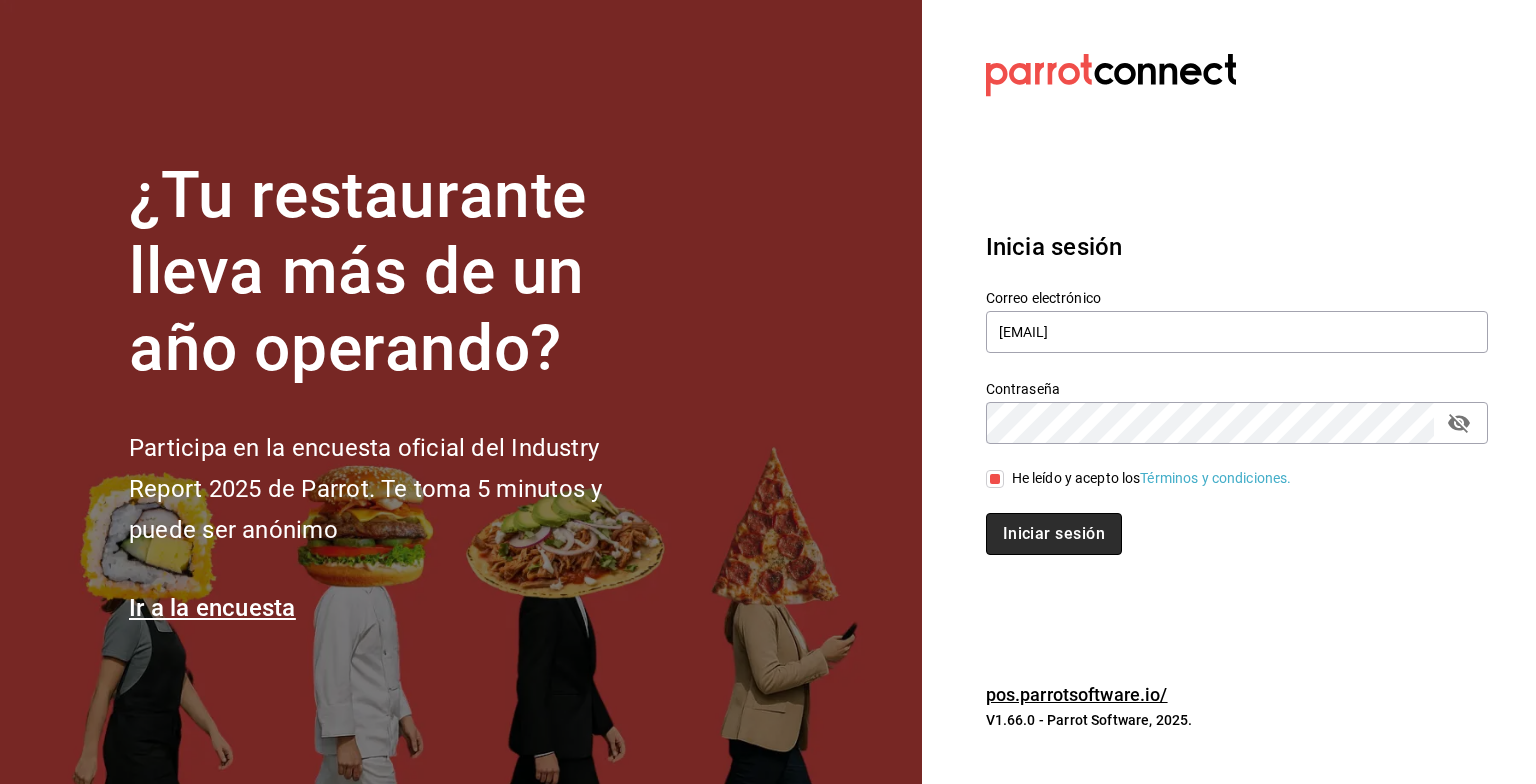 click on "Iniciar sesión" at bounding box center (1054, 534) 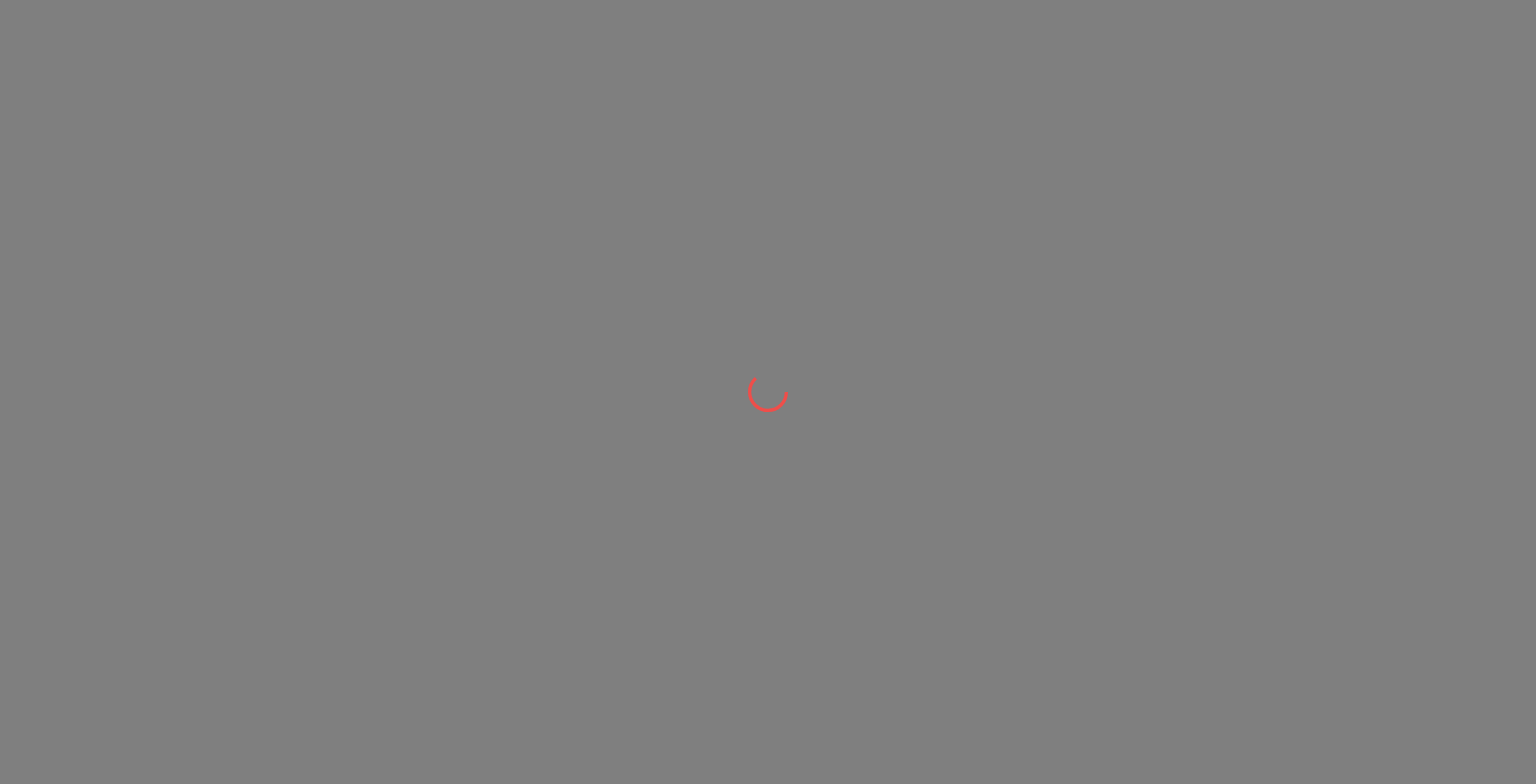scroll, scrollTop: 0, scrollLeft: 0, axis: both 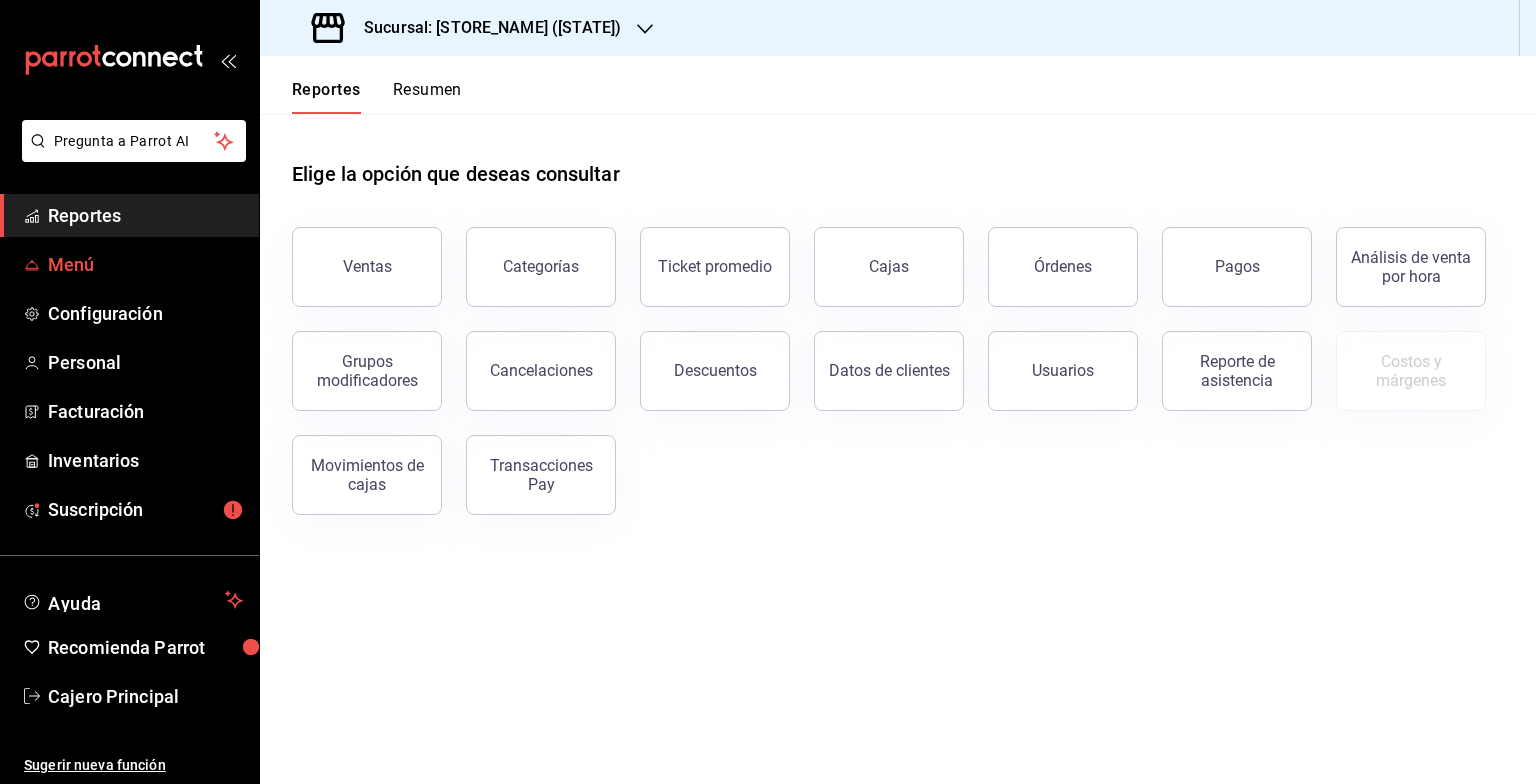 click on "Menú" at bounding box center (145, 264) 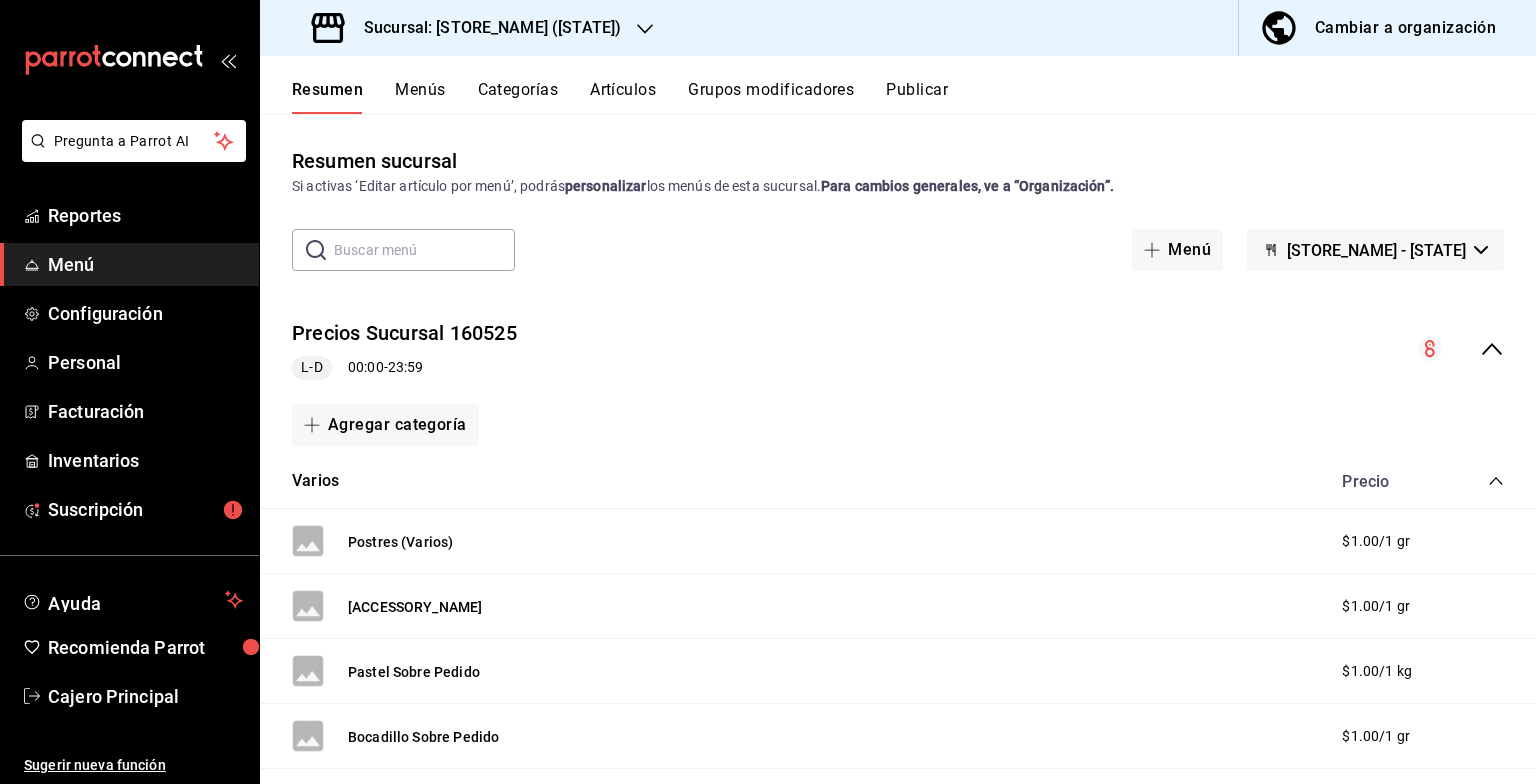 click on "Cambiar a organización" at bounding box center [1405, 28] 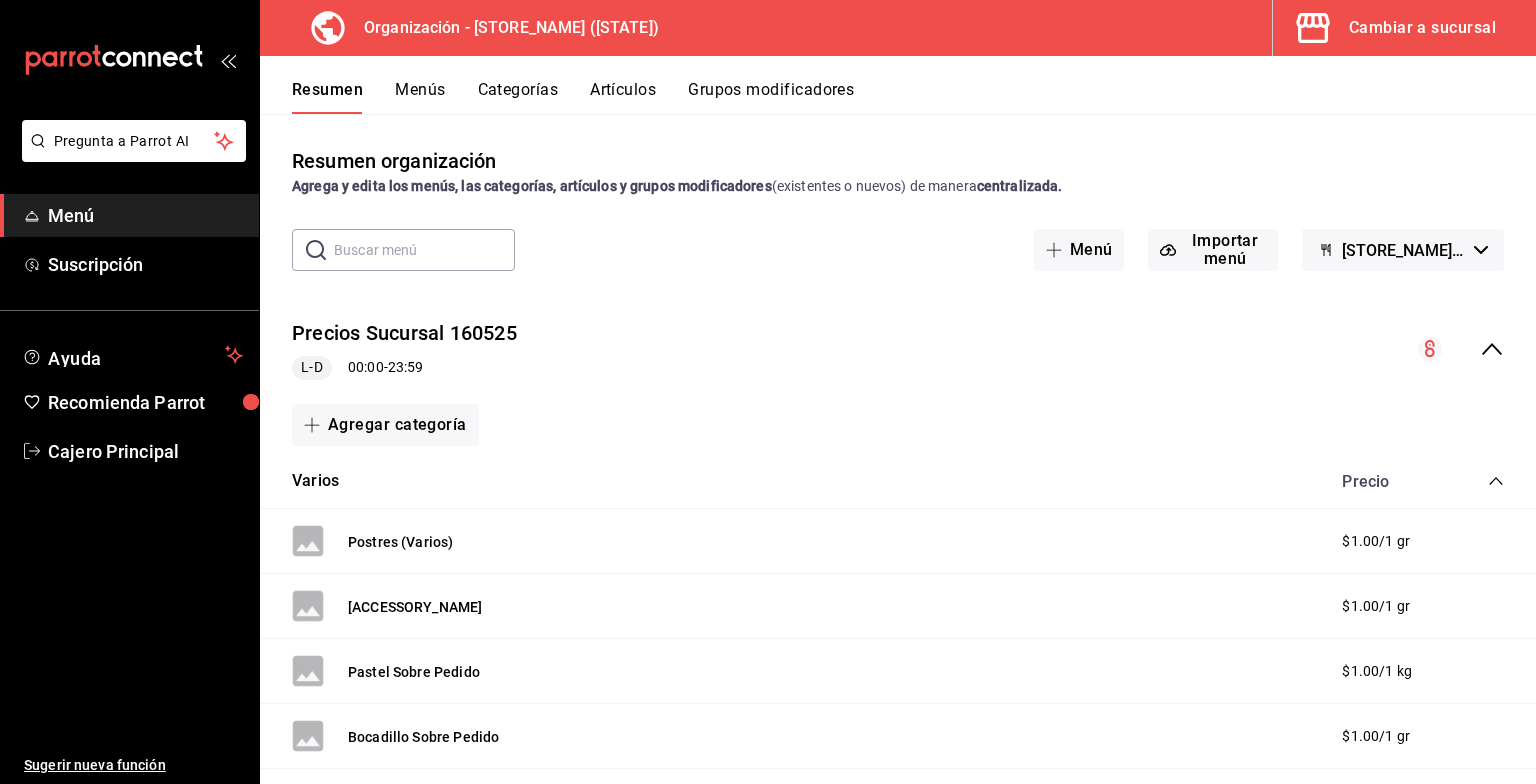 click at bounding box center (424, 250) 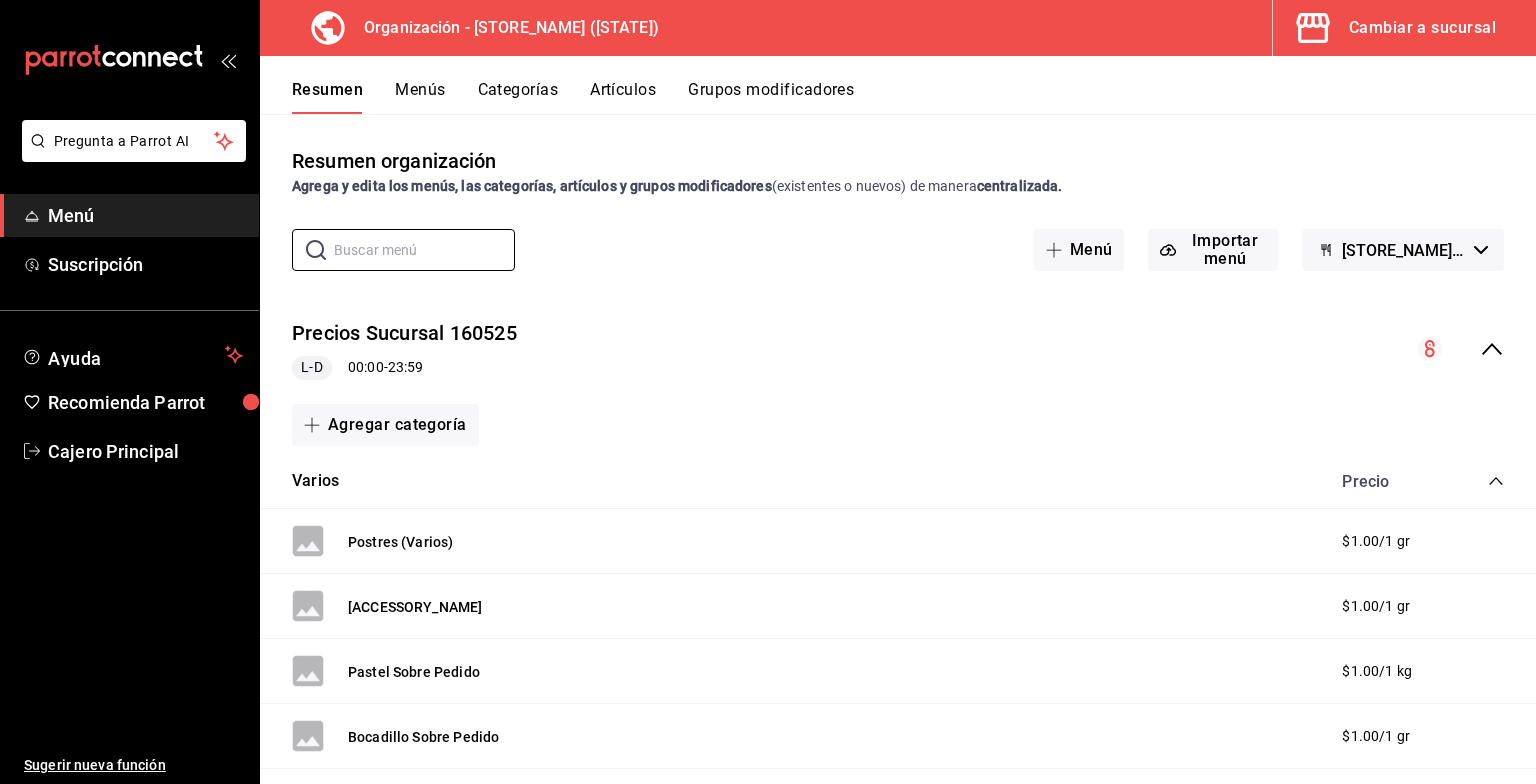 click on "Artículos" at bounding box center (623, 97) 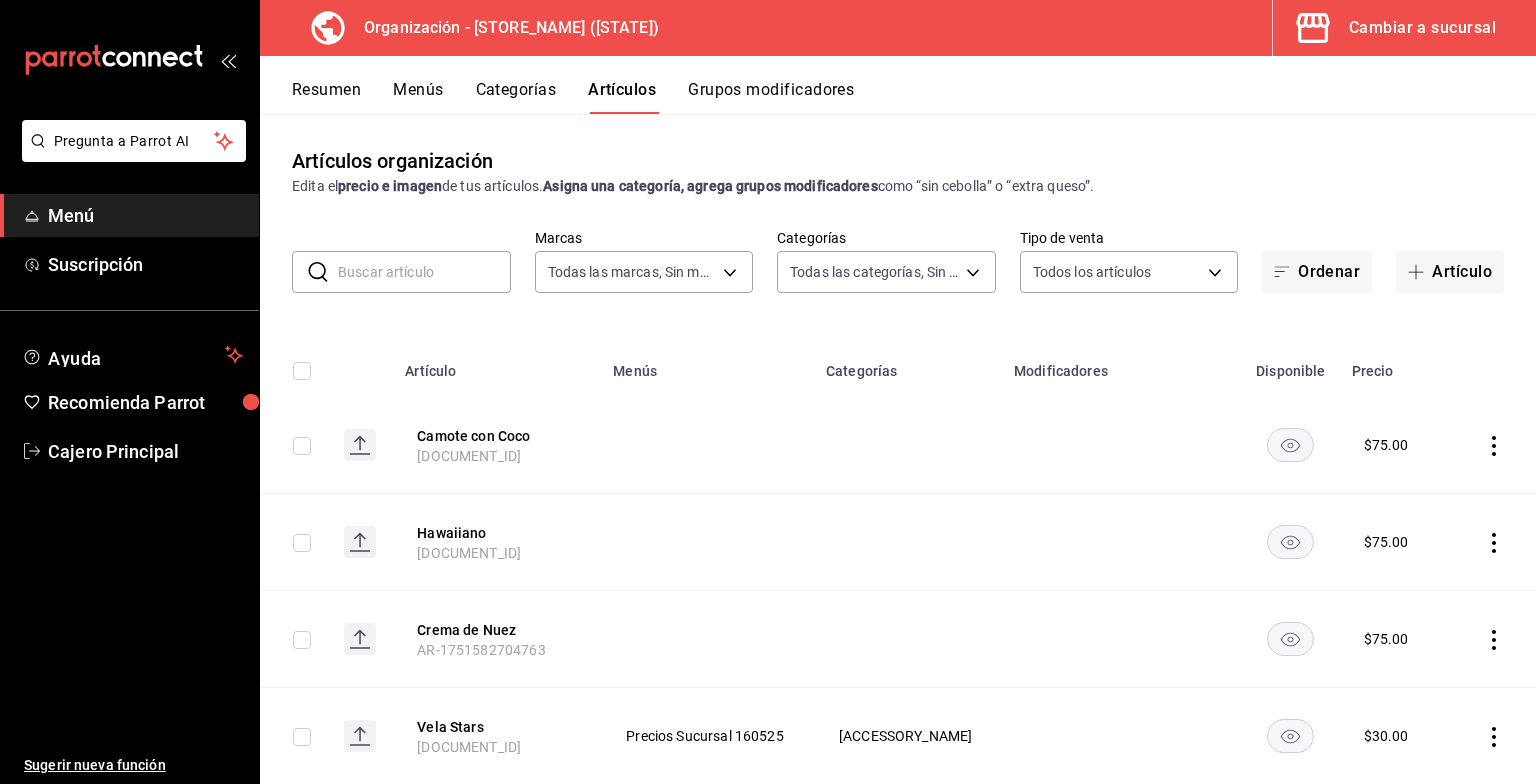 click at bounding box center [424, 272] 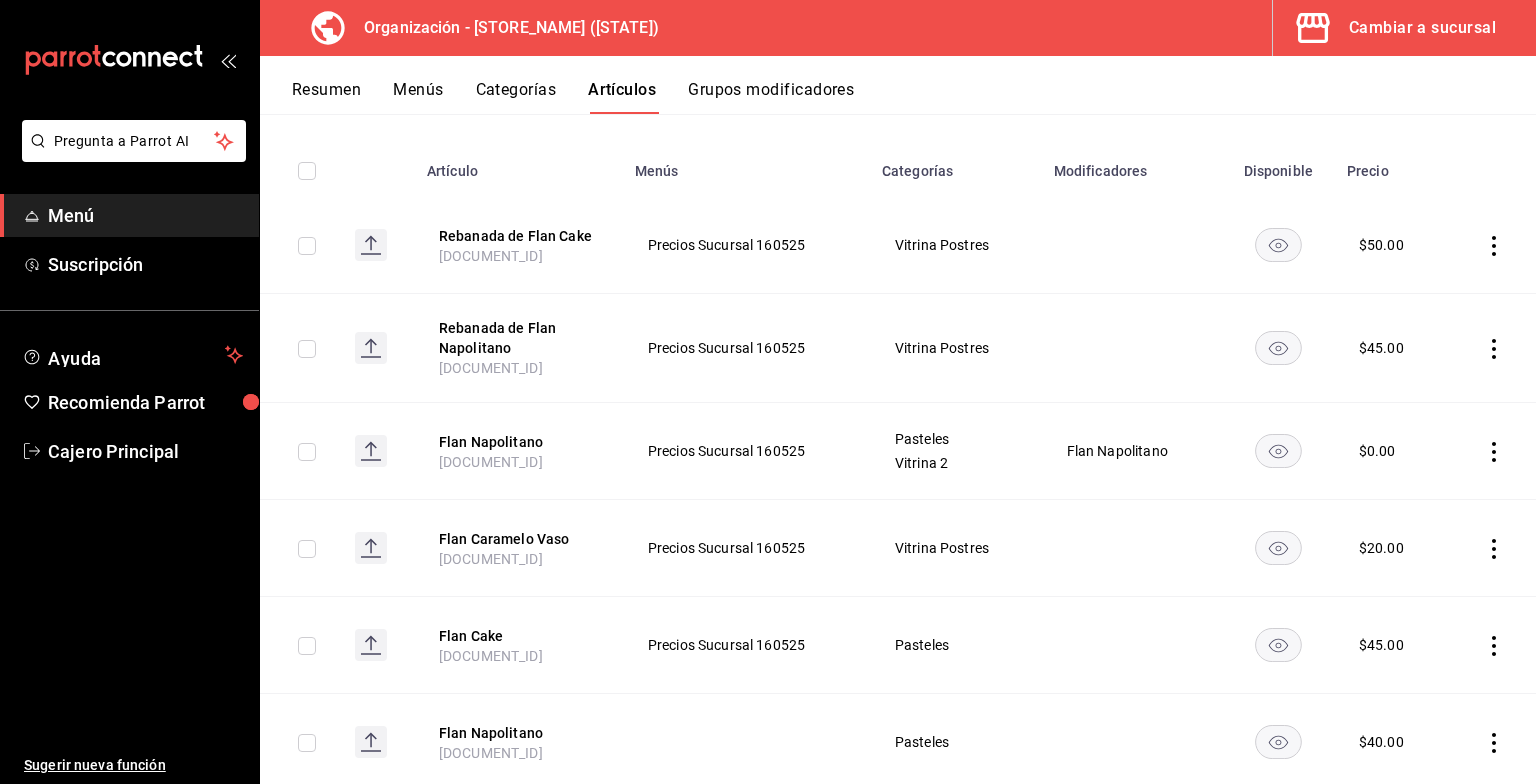 scroll, scrollTop: 300, scrollLeft: 0, axis: vertical 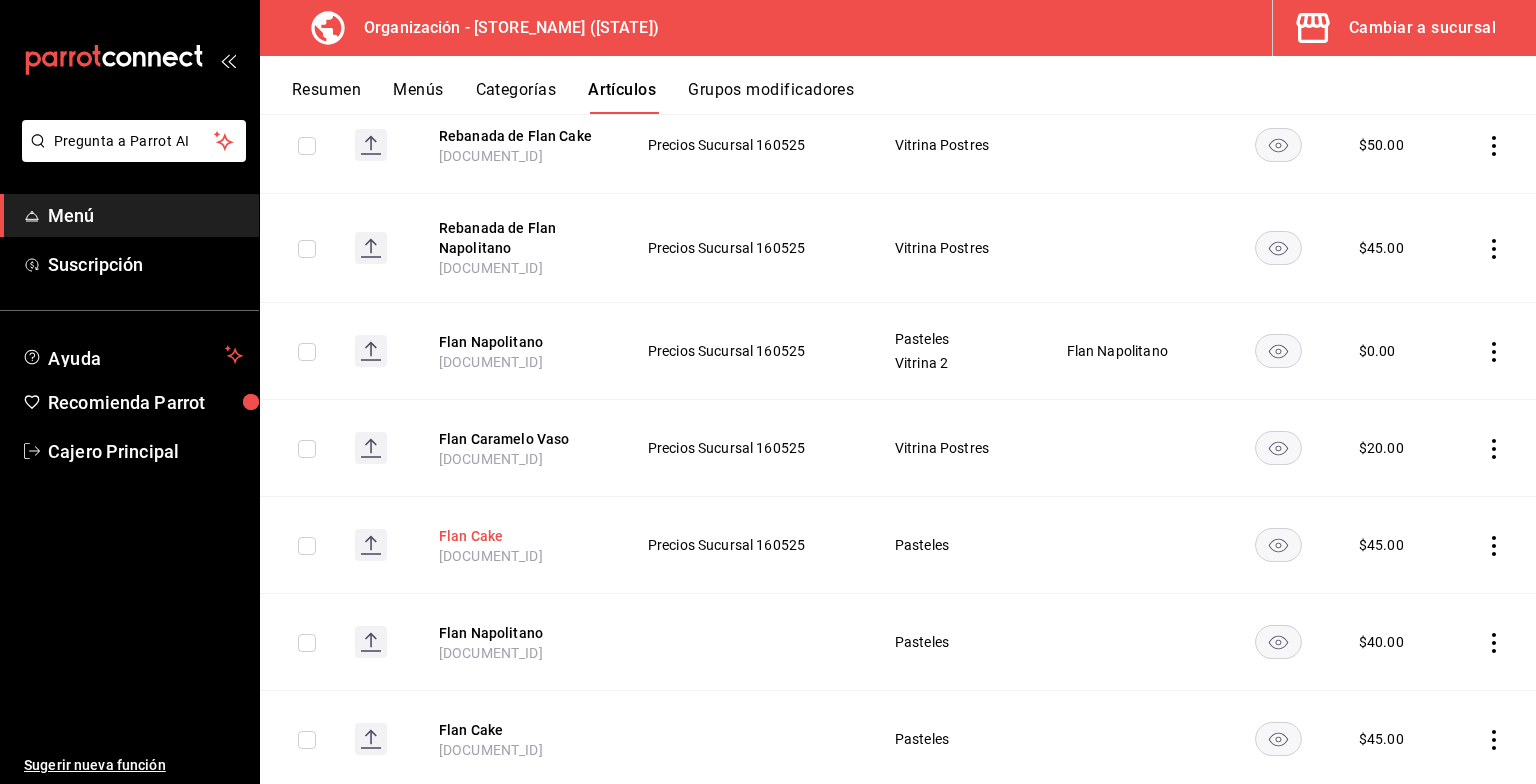 type on "flan" 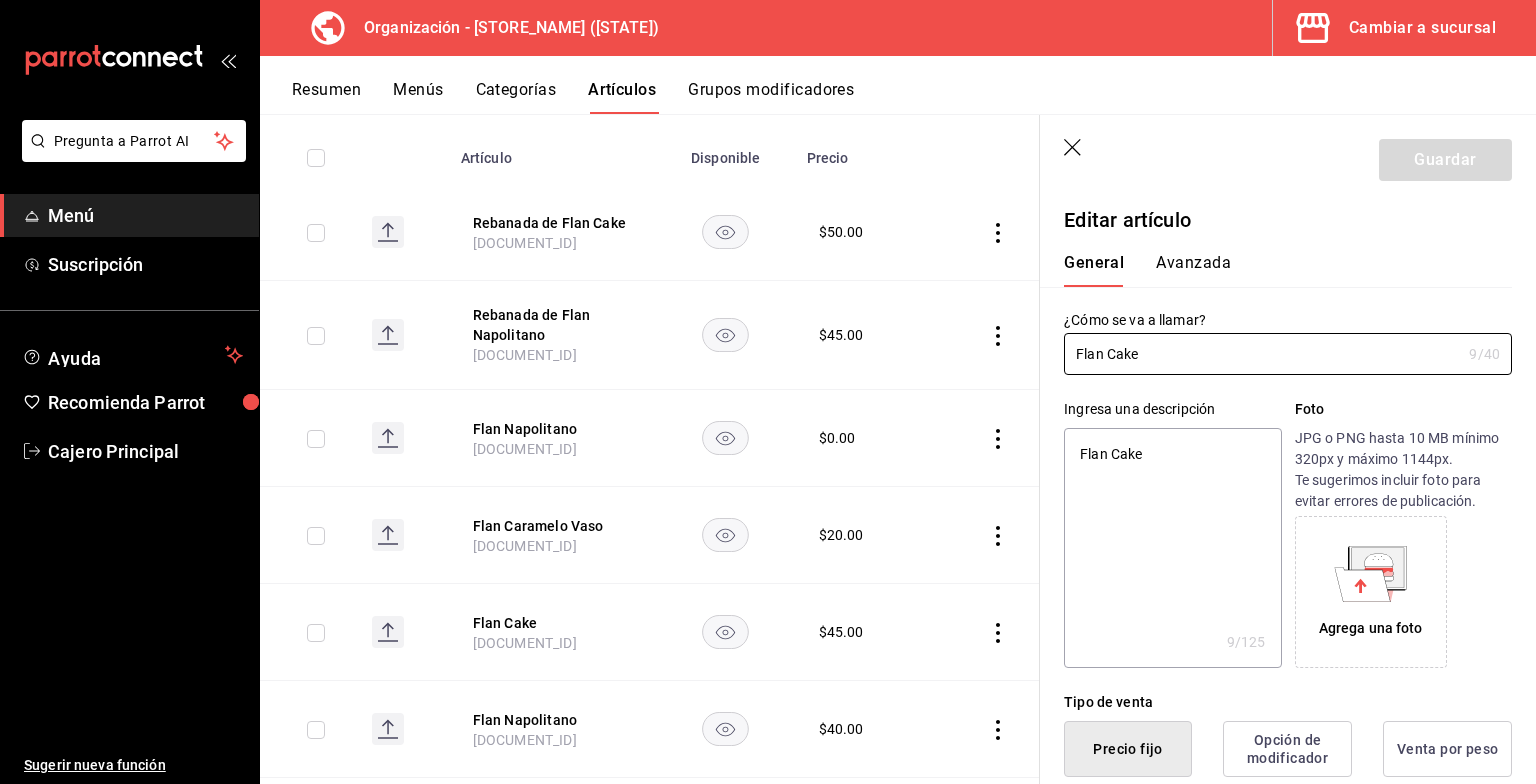 click at bounding box center [1074, 149] 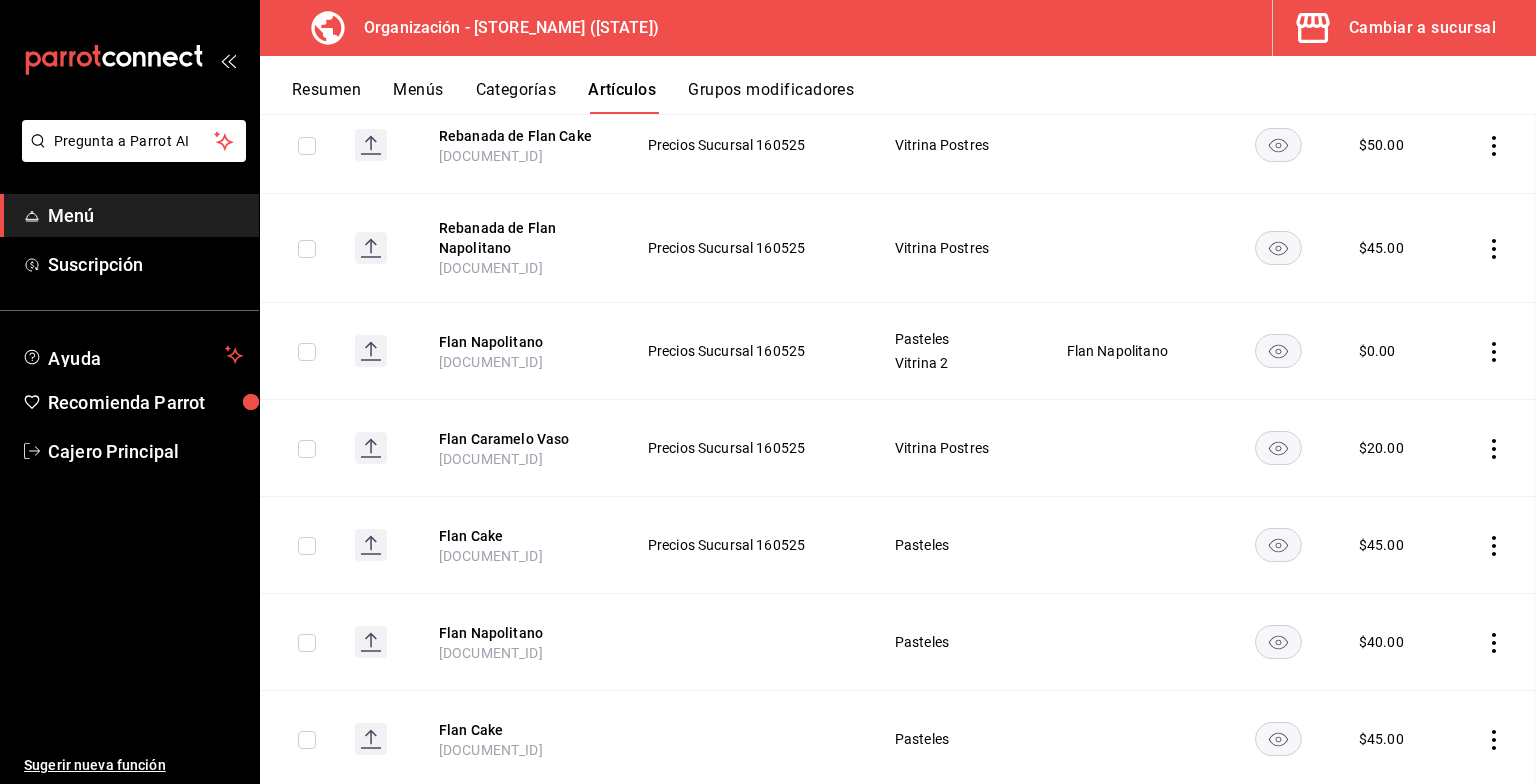 scroll, scrollTop: 233, scrollLeft: 0, axis: vertical 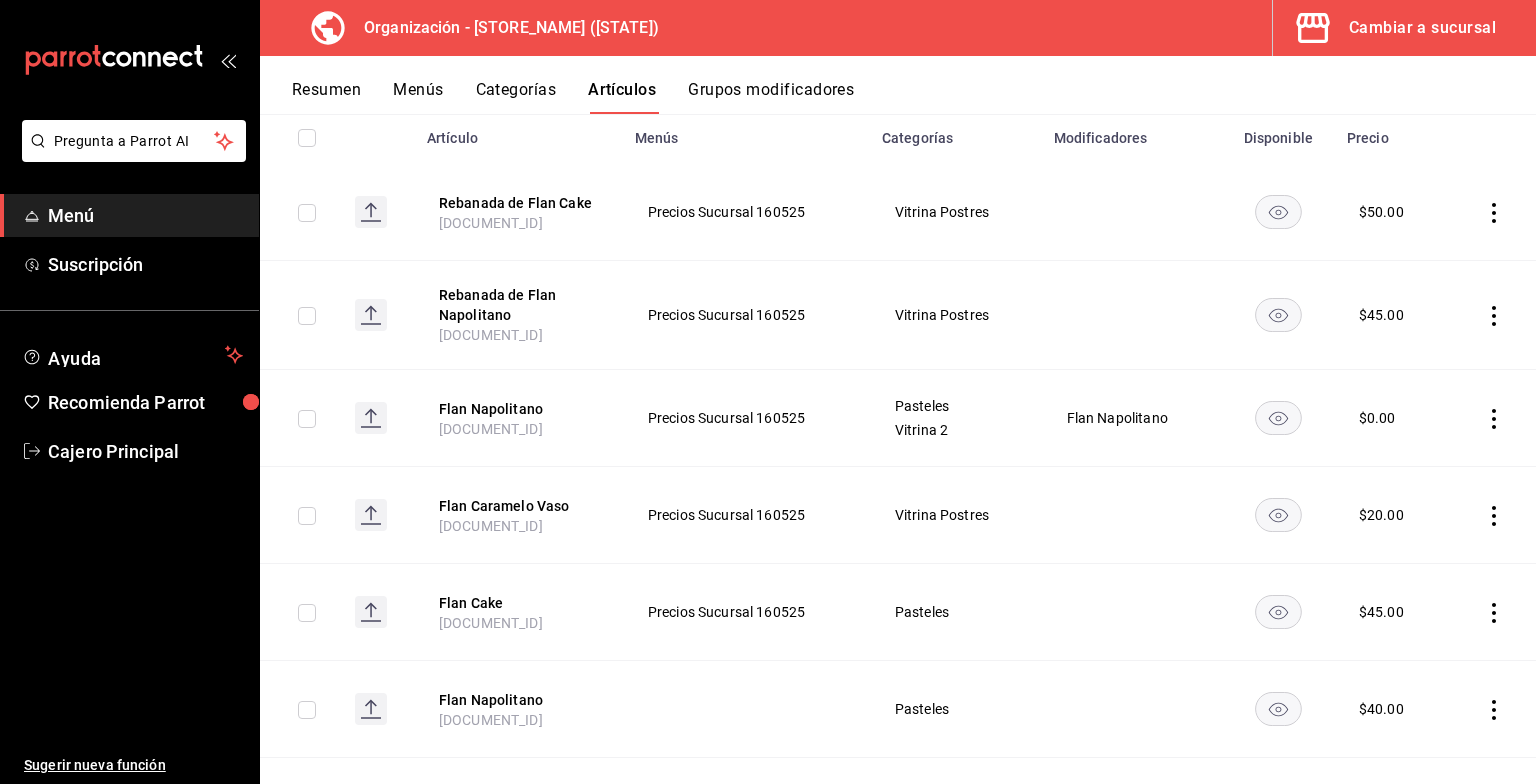 click at bounding box center (1494, 613) 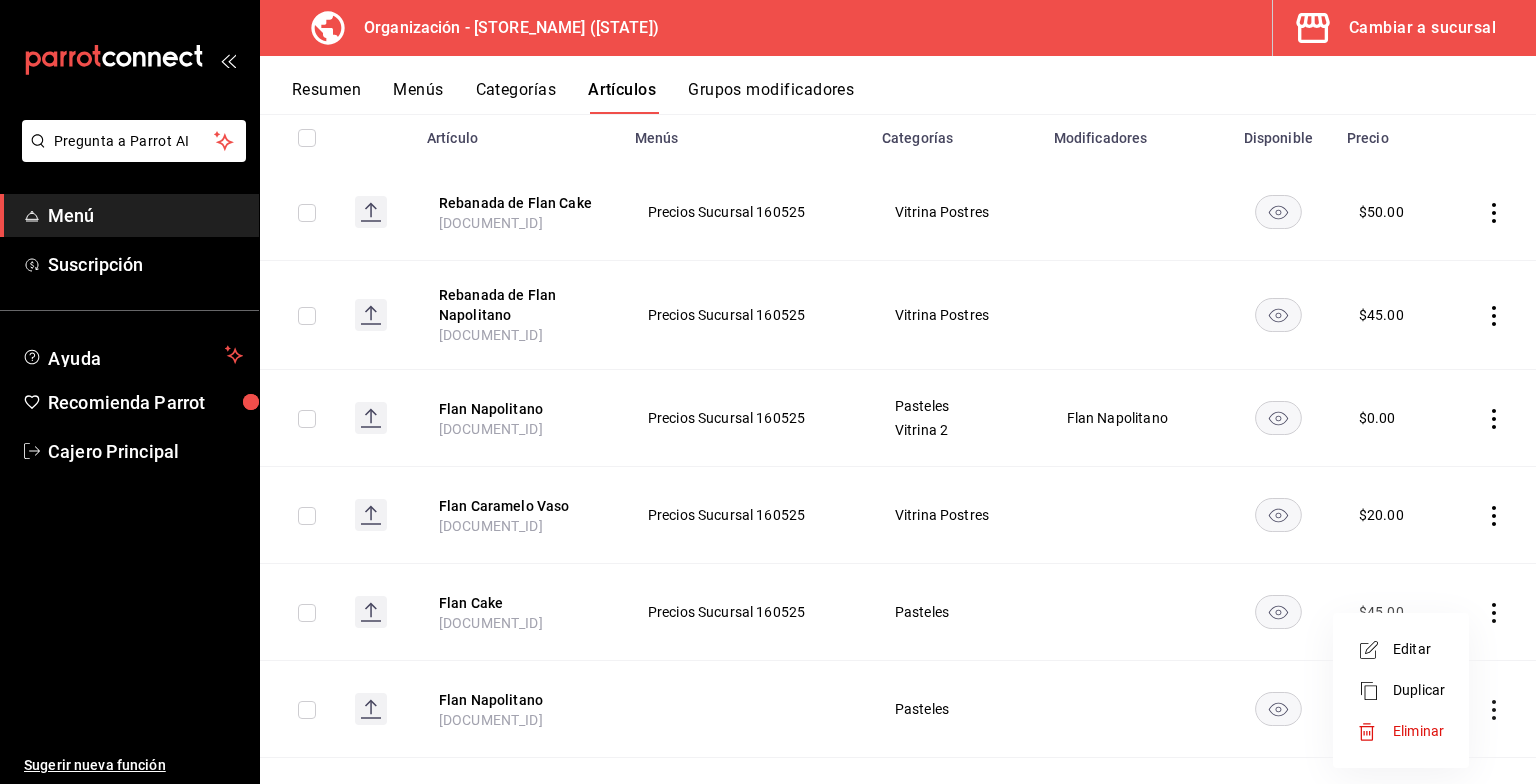 click on "Eliminar" at bounding box center (1418, 731) 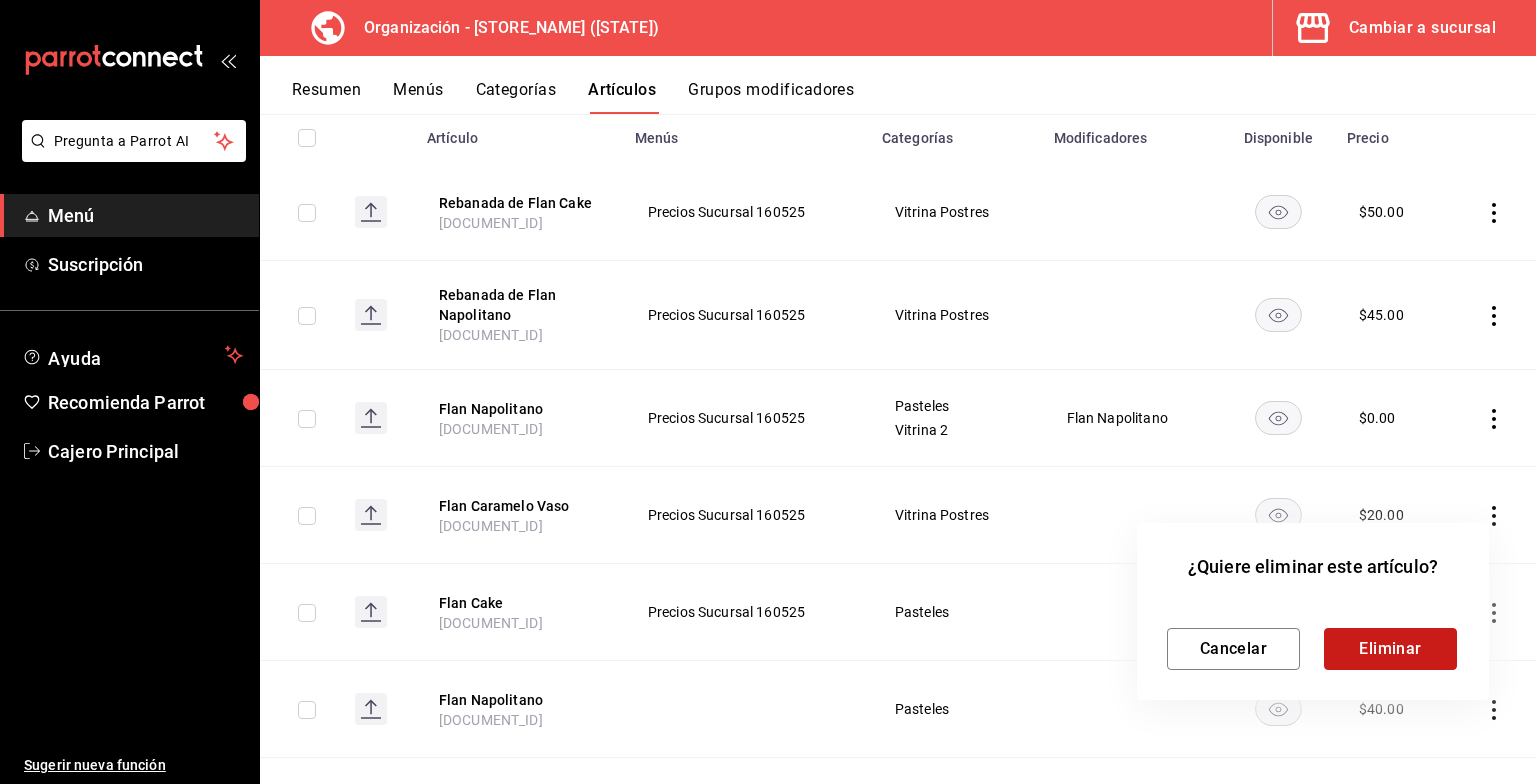 click on "Eliminar" at bounding box center (1390, 649) 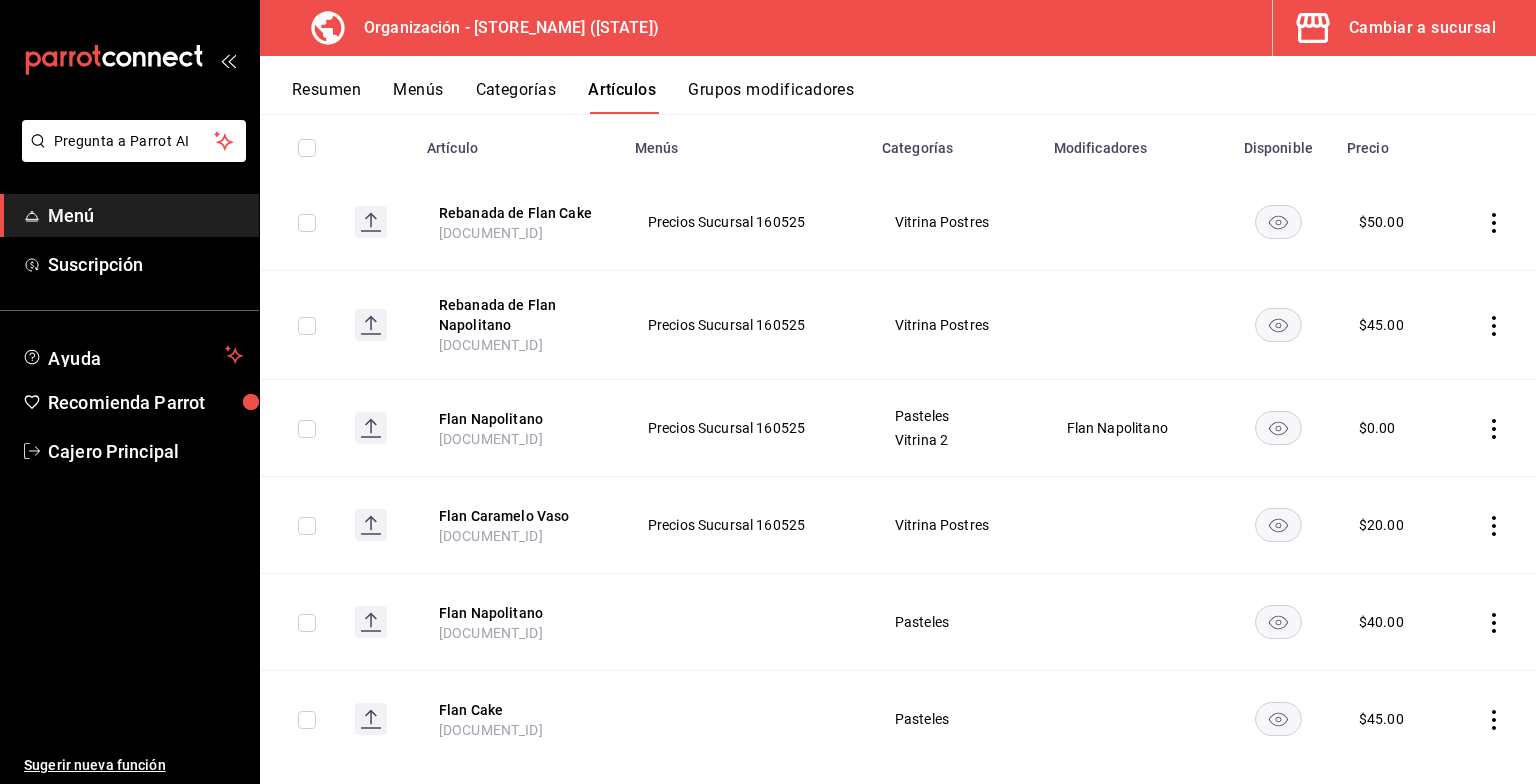 scroll, scrollTop: 253, scrollLeft: 0, axis: vertical 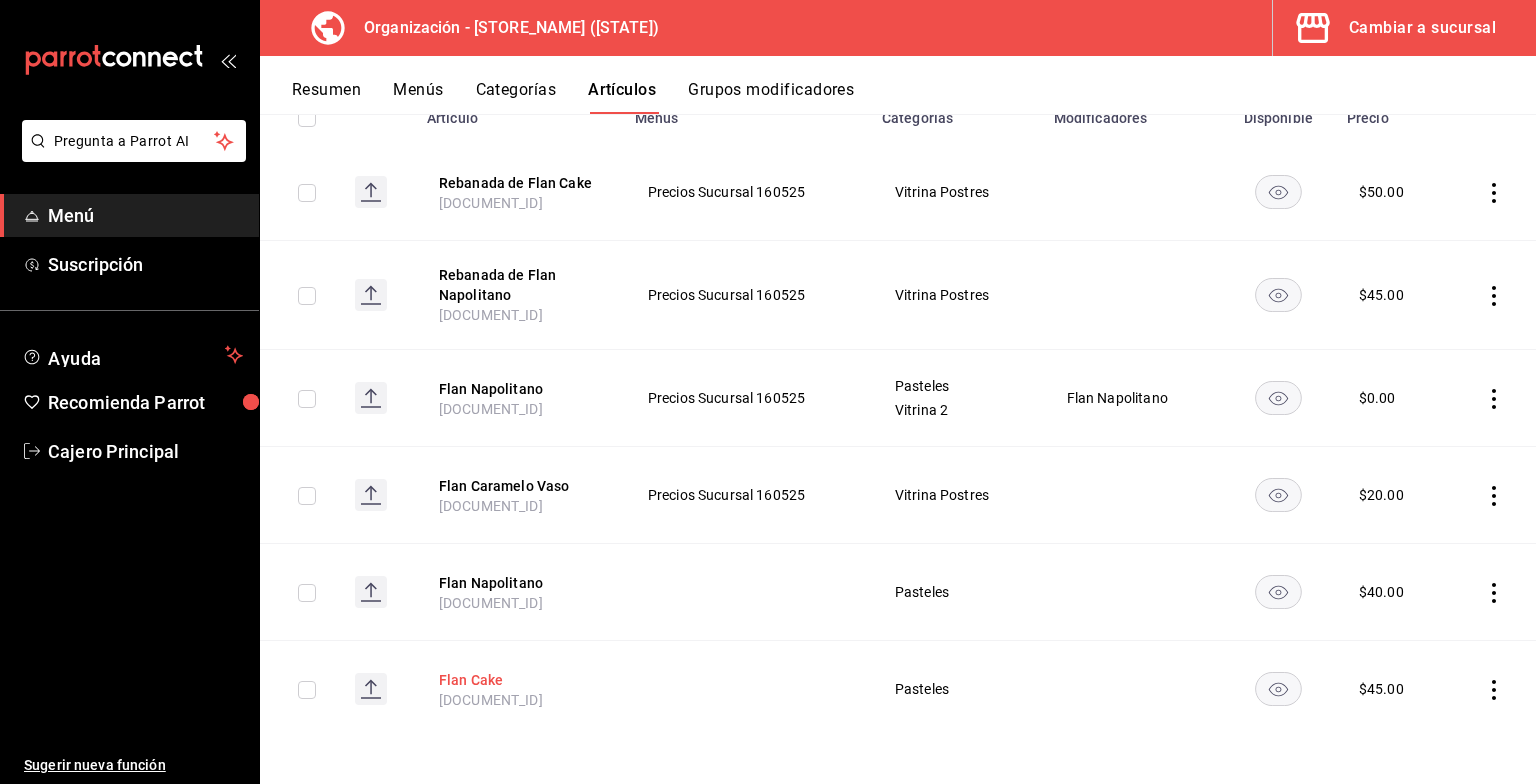 click on "Flan Cake" at bounding box center [519, 680] 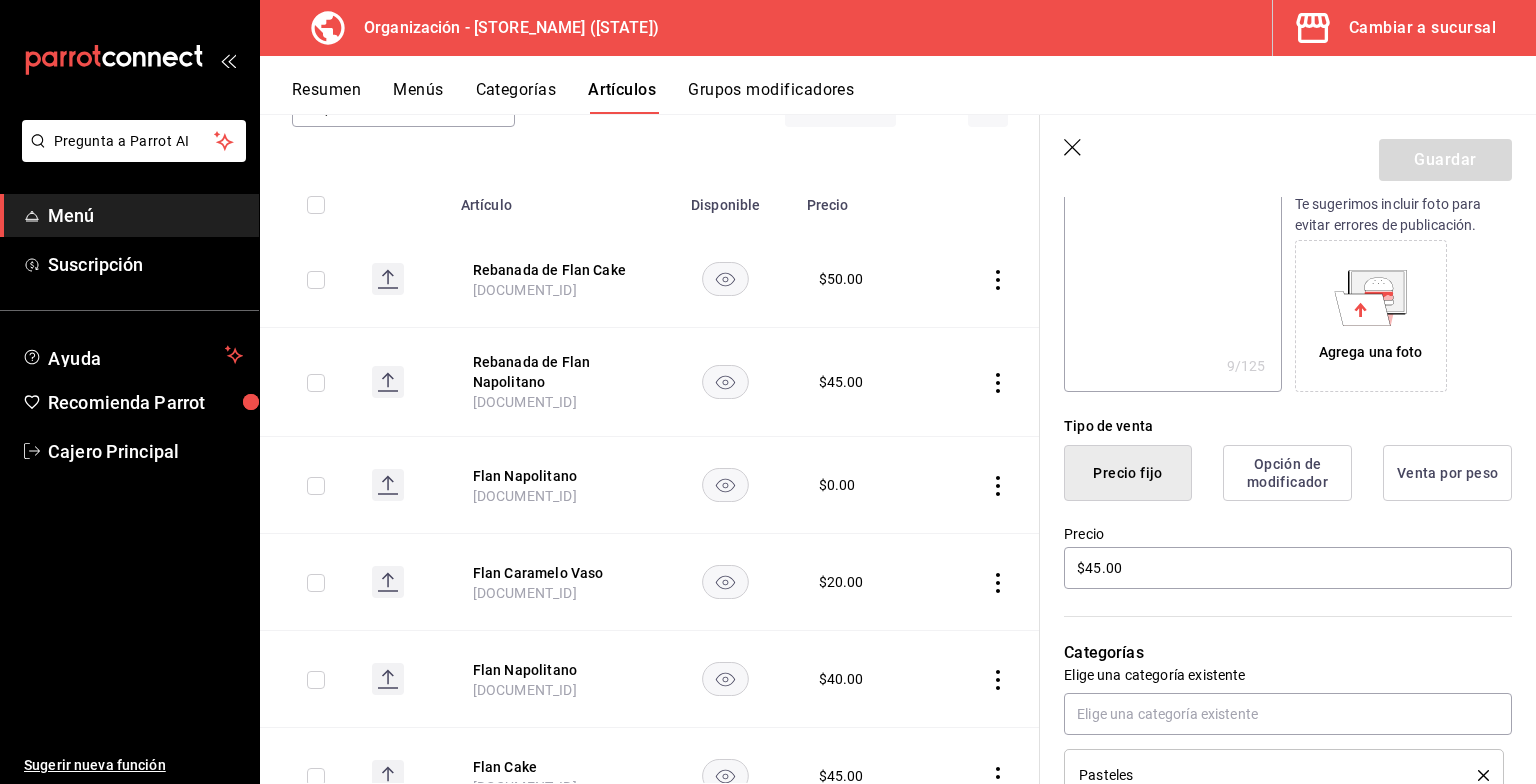 scroll, scrollTop: 0, scrollLeft: 0, axis: both 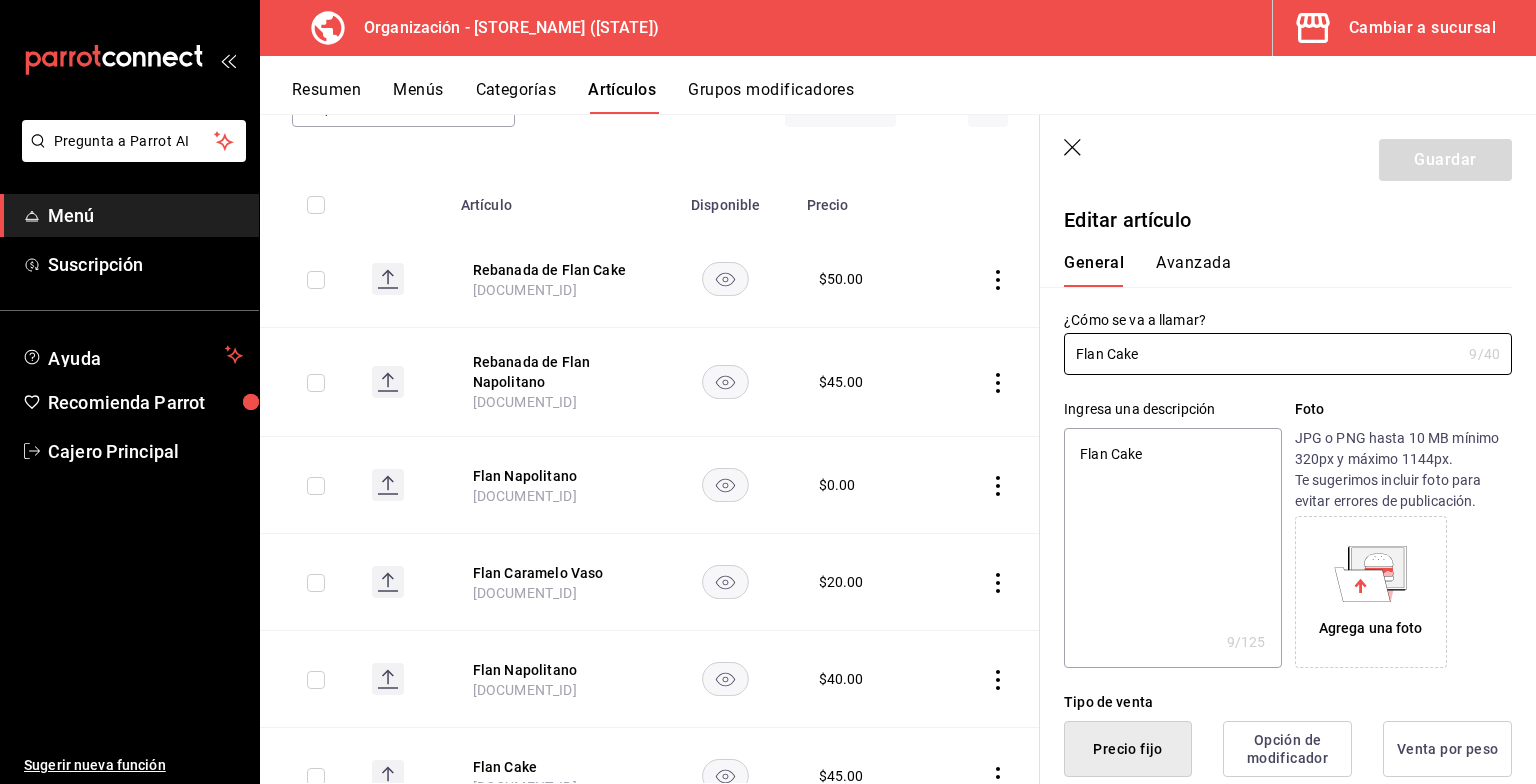 click at bounding box center [1074, 149] 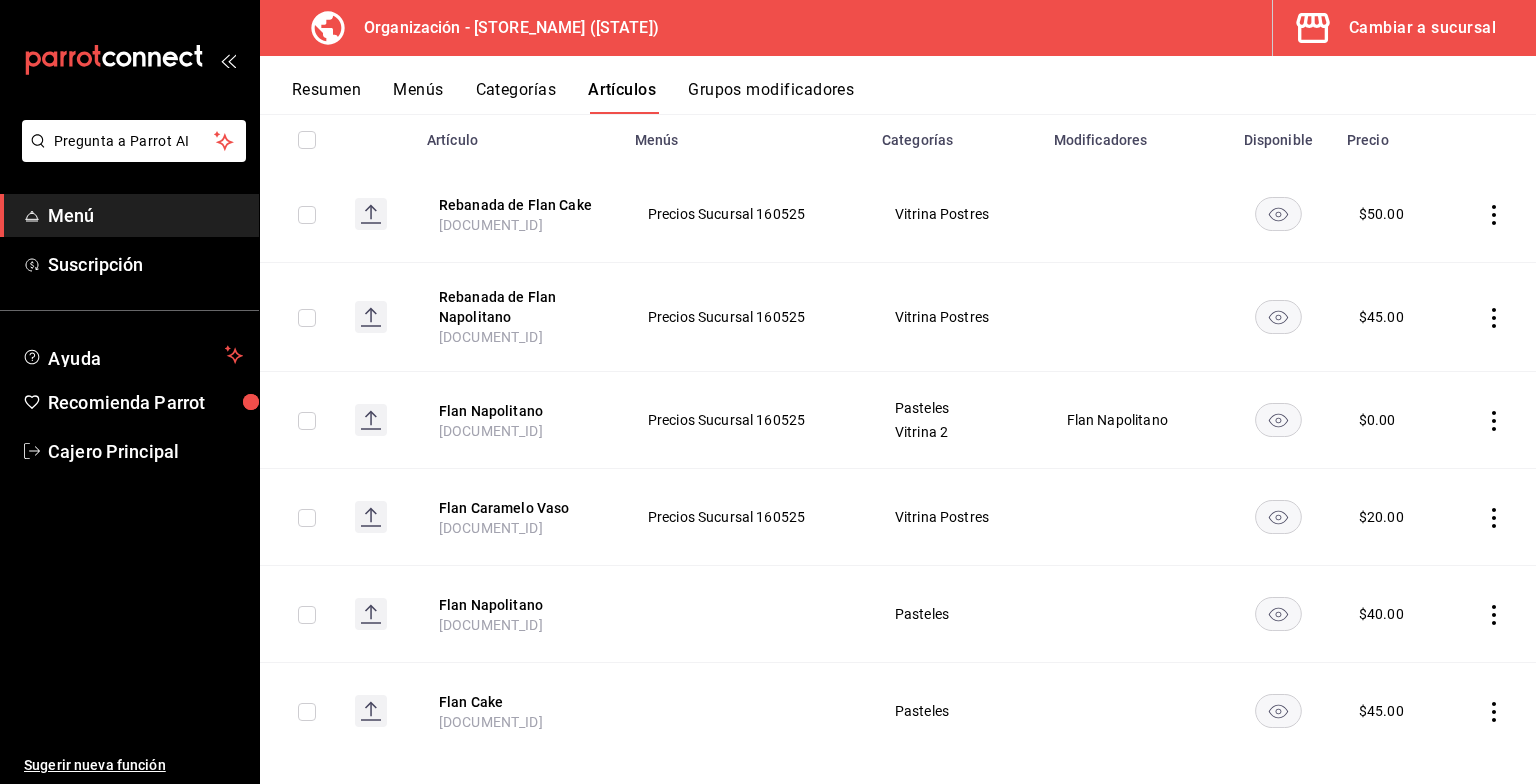 scroll, scrollTop: 253, scrollLeft: 0, axis: vertical 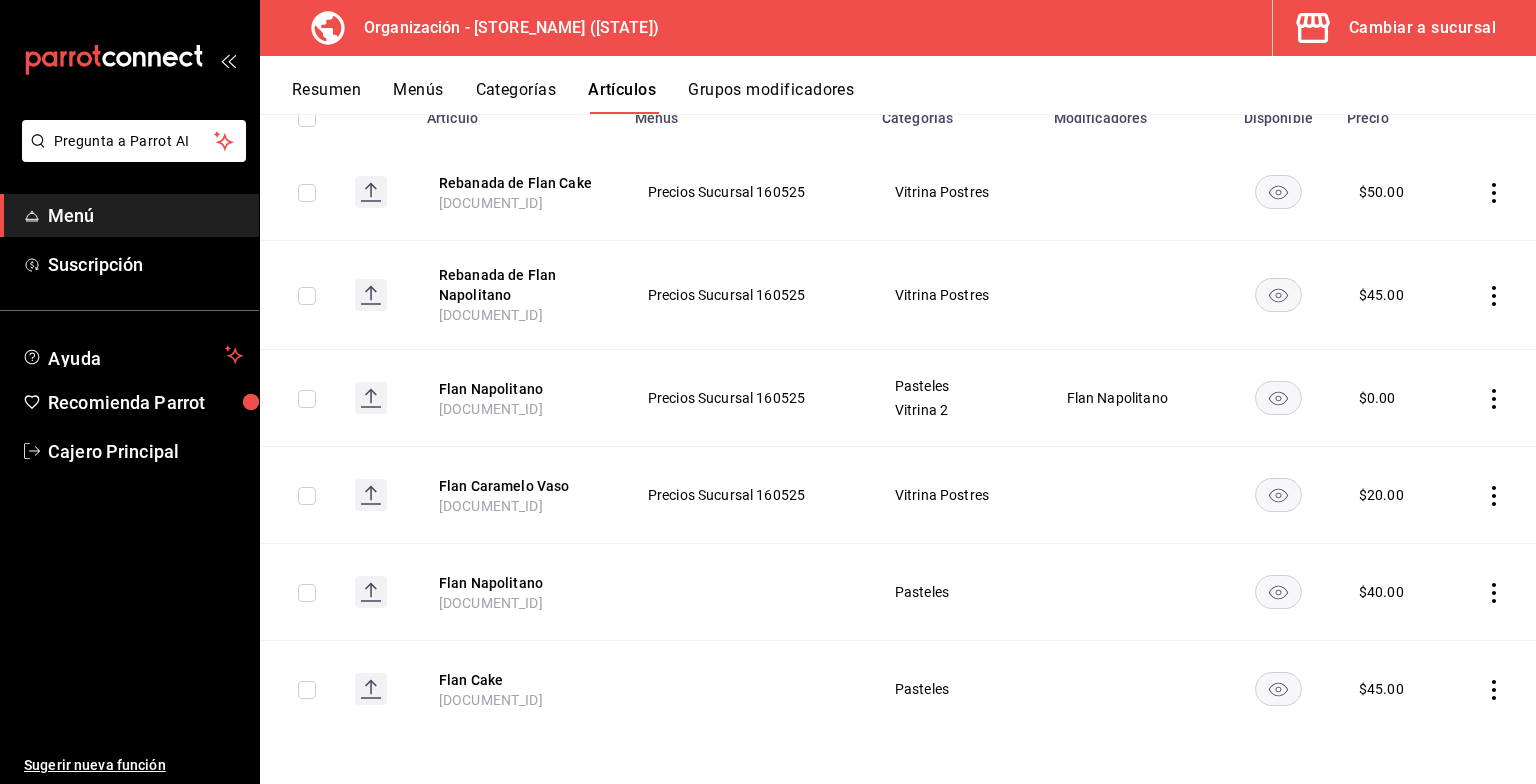 click at bounding box center (1494, 690) 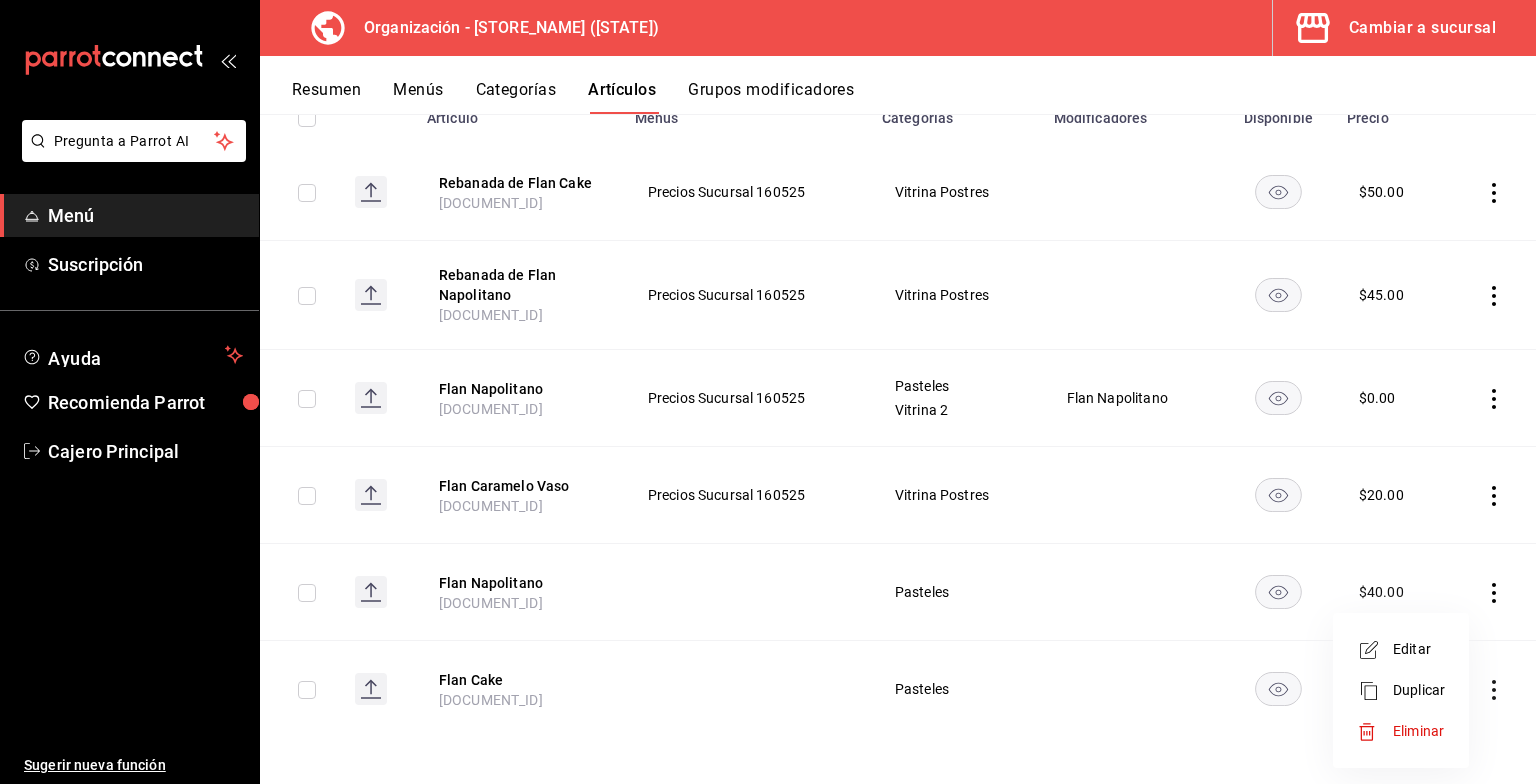 click on "Eliminar" at bounding box center [1418, 731] 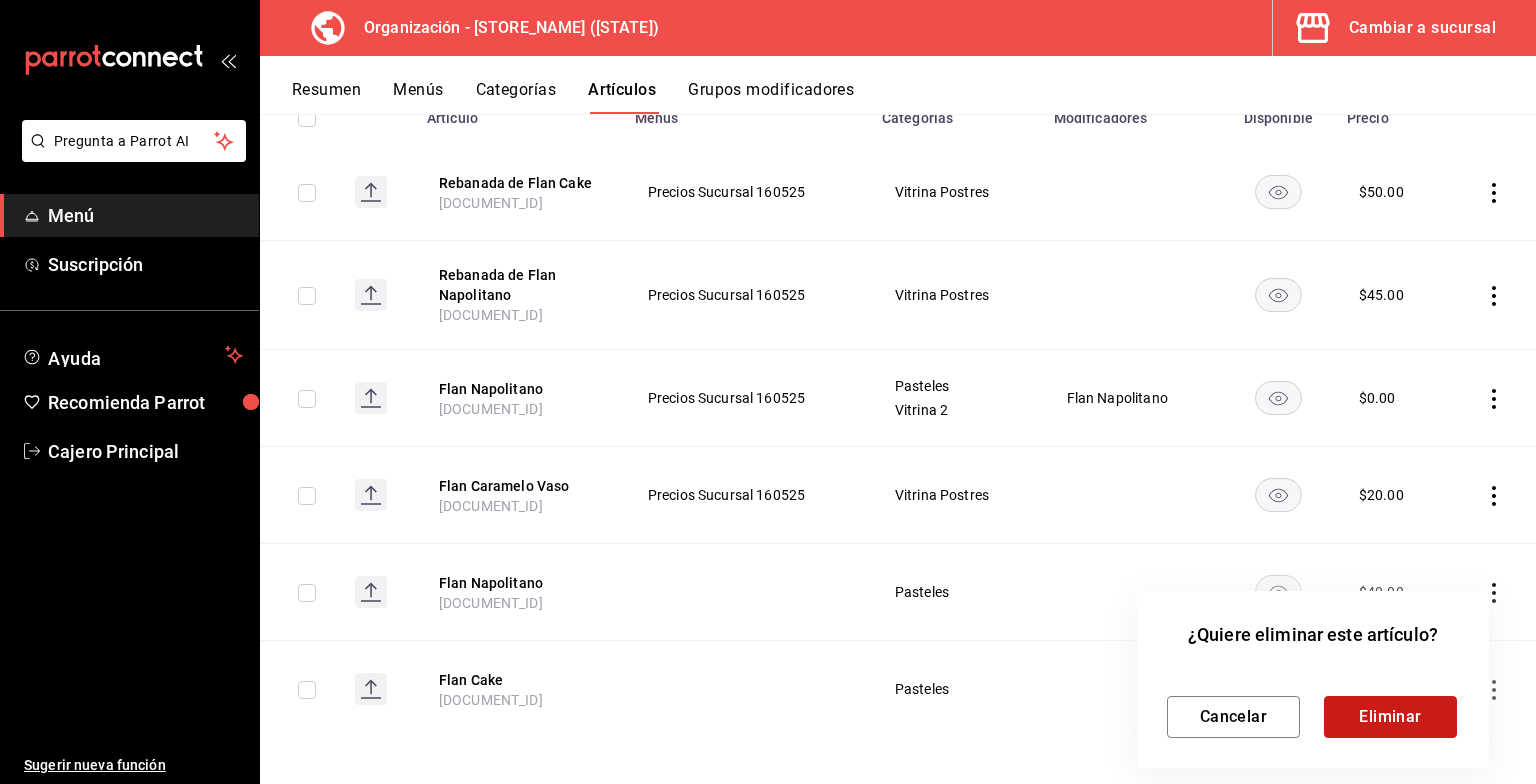 click on "Eliminar" at bounding box center [1390, 717] 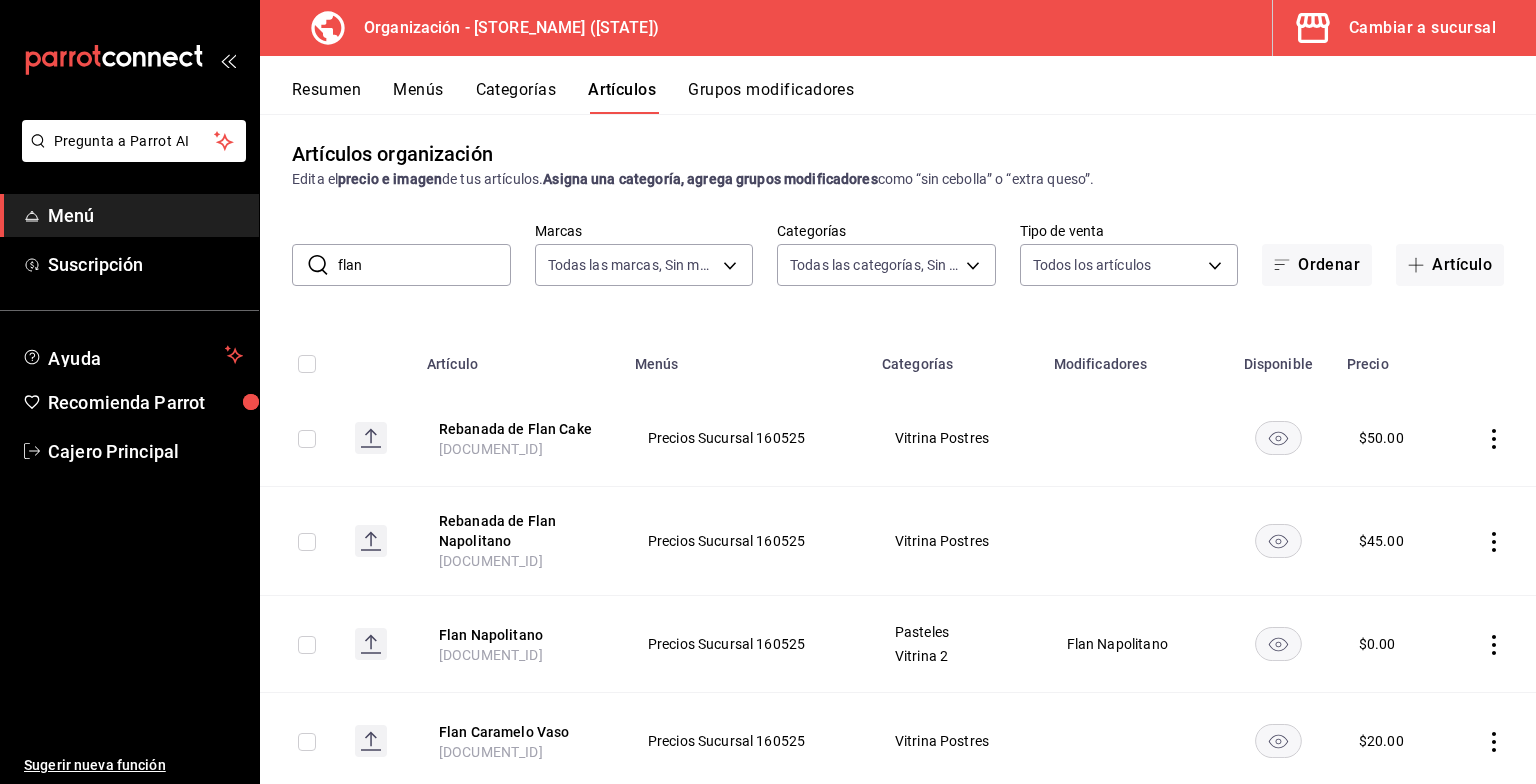 scroll, scrollTop: 0, scrollLeft: 0, axis: both 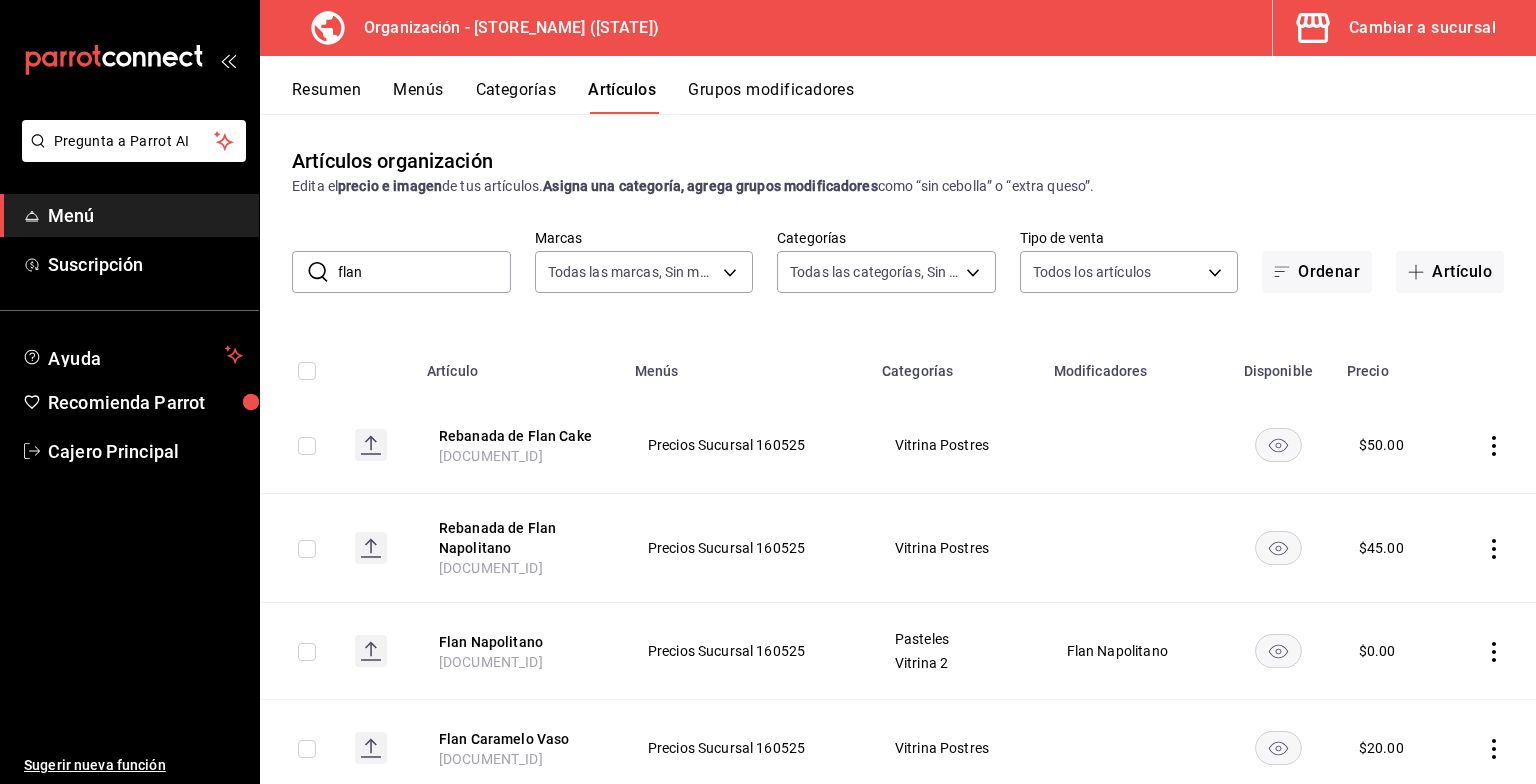 click on "Menús" at bounding box center [418, 97] 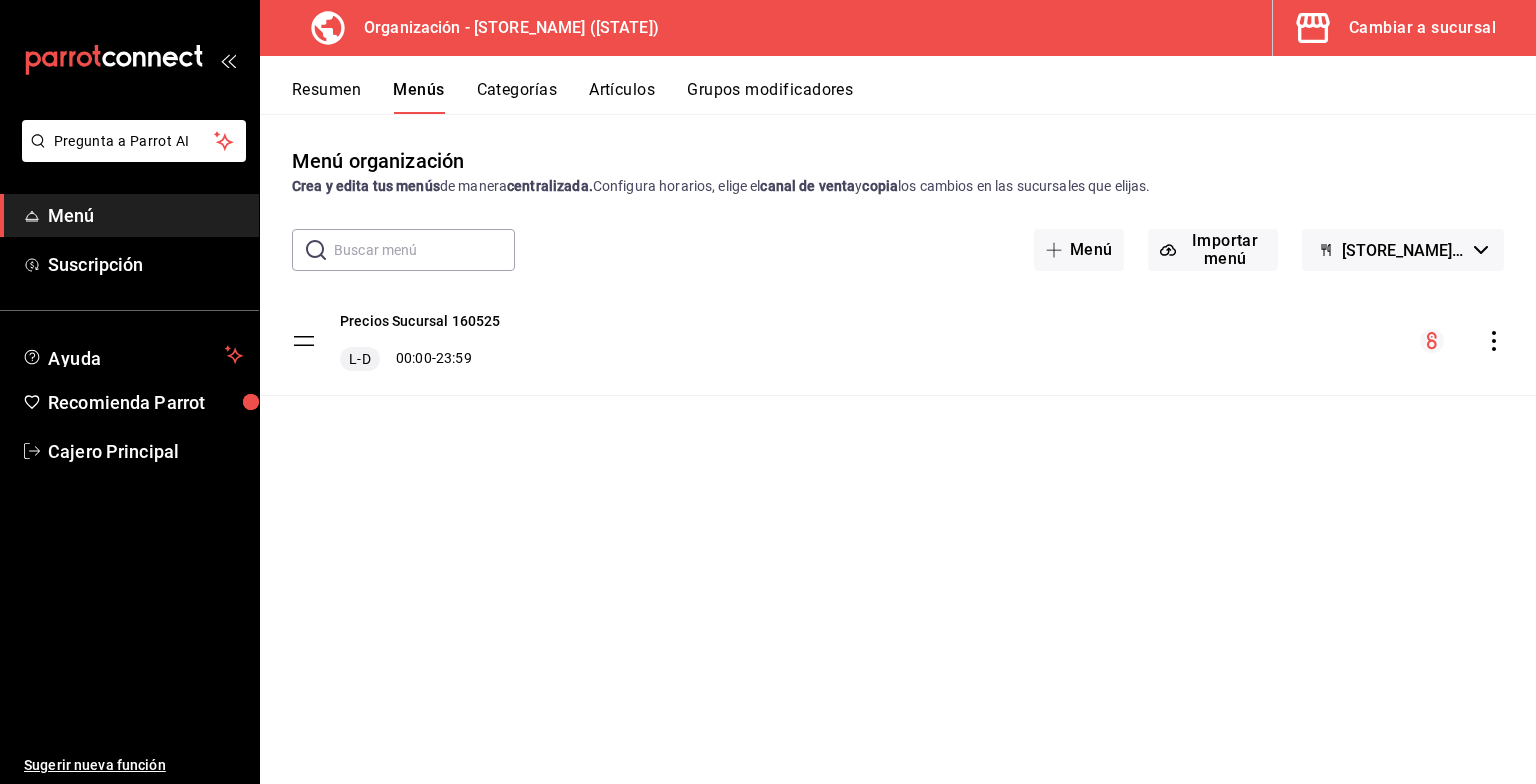click at bounding box center (1494, 341) 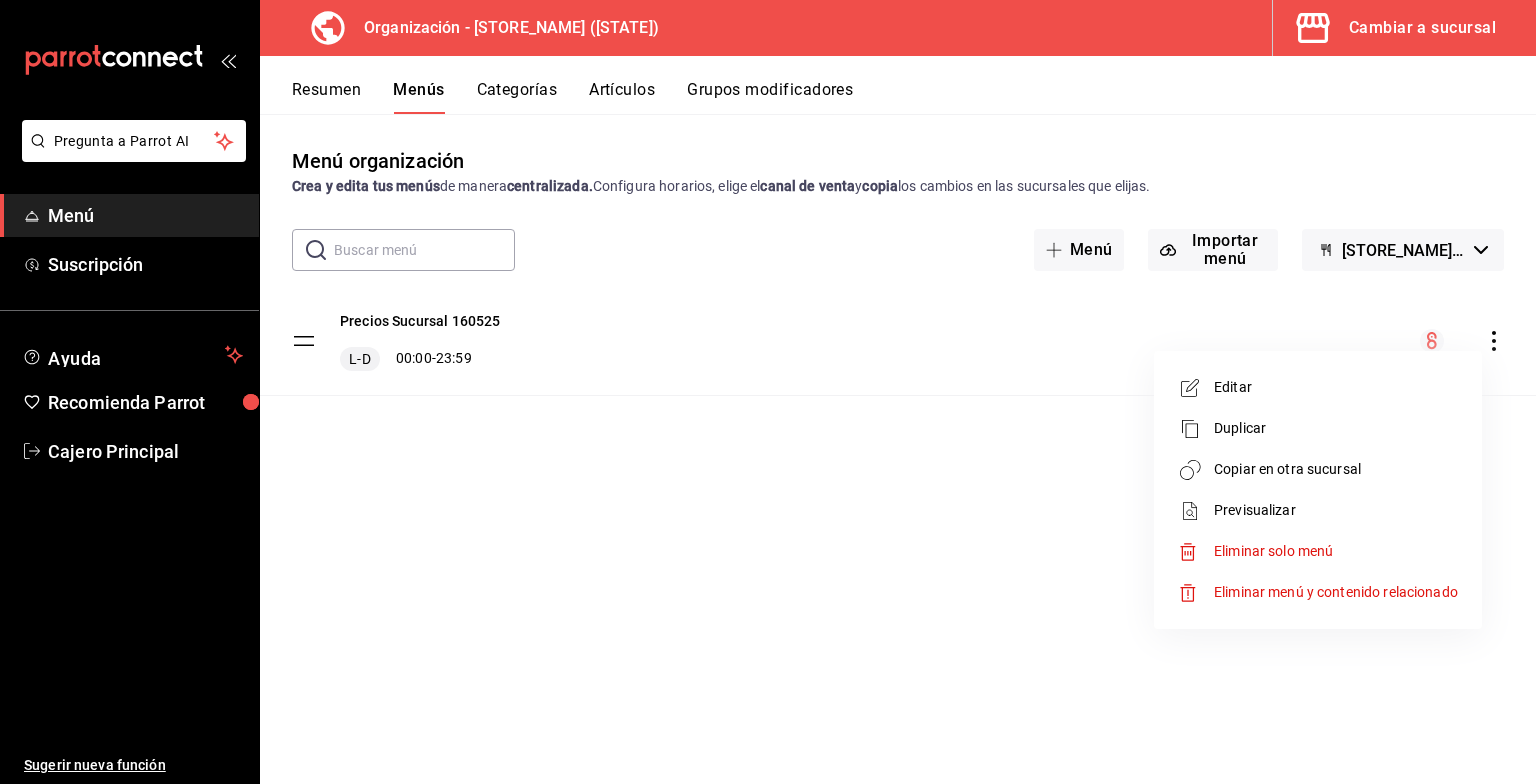 click on "Copiar en otra sucursal" at bounding box center [1336, 469] 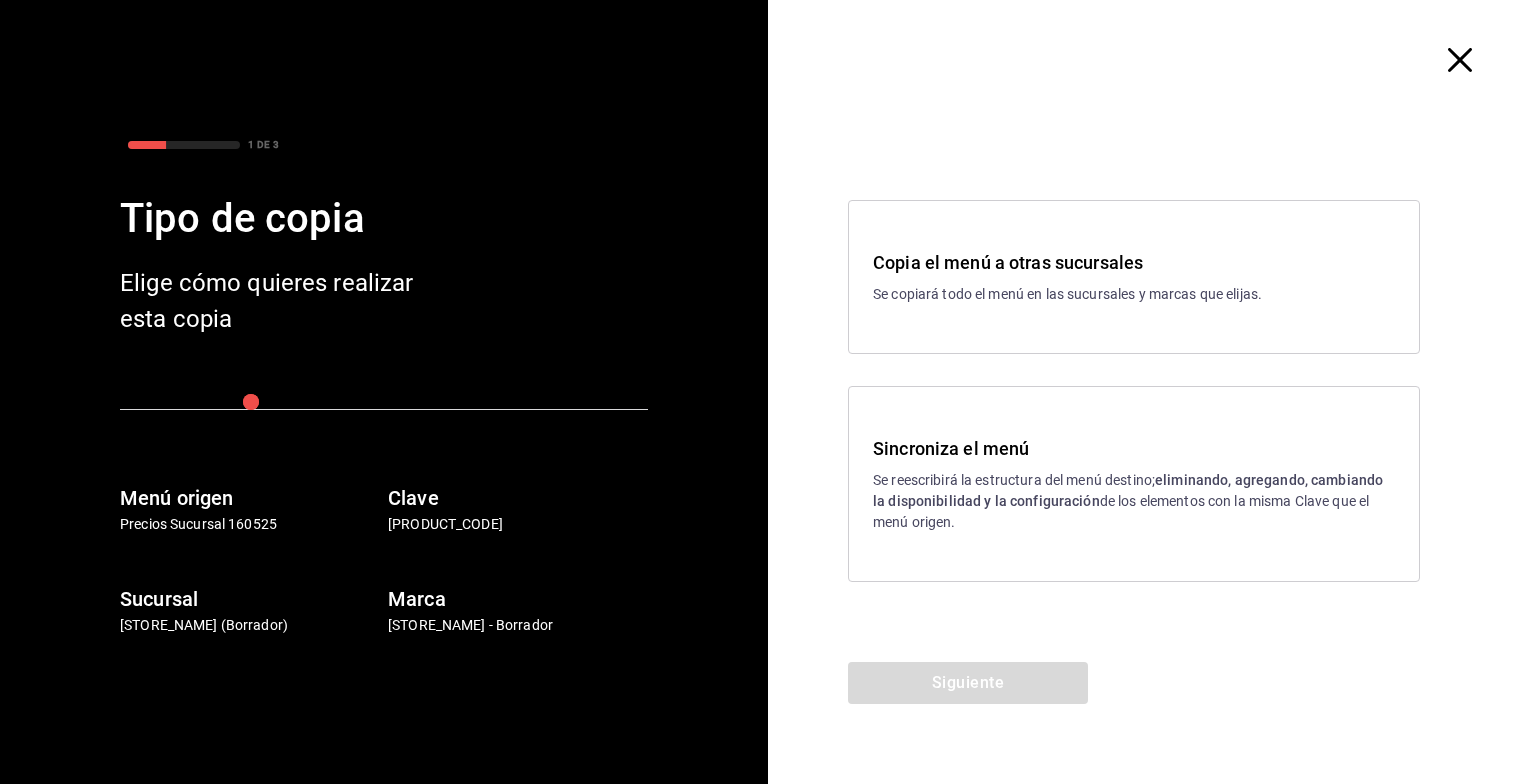click on "Sincroniza el menú" at bounding box center (1134, 448) 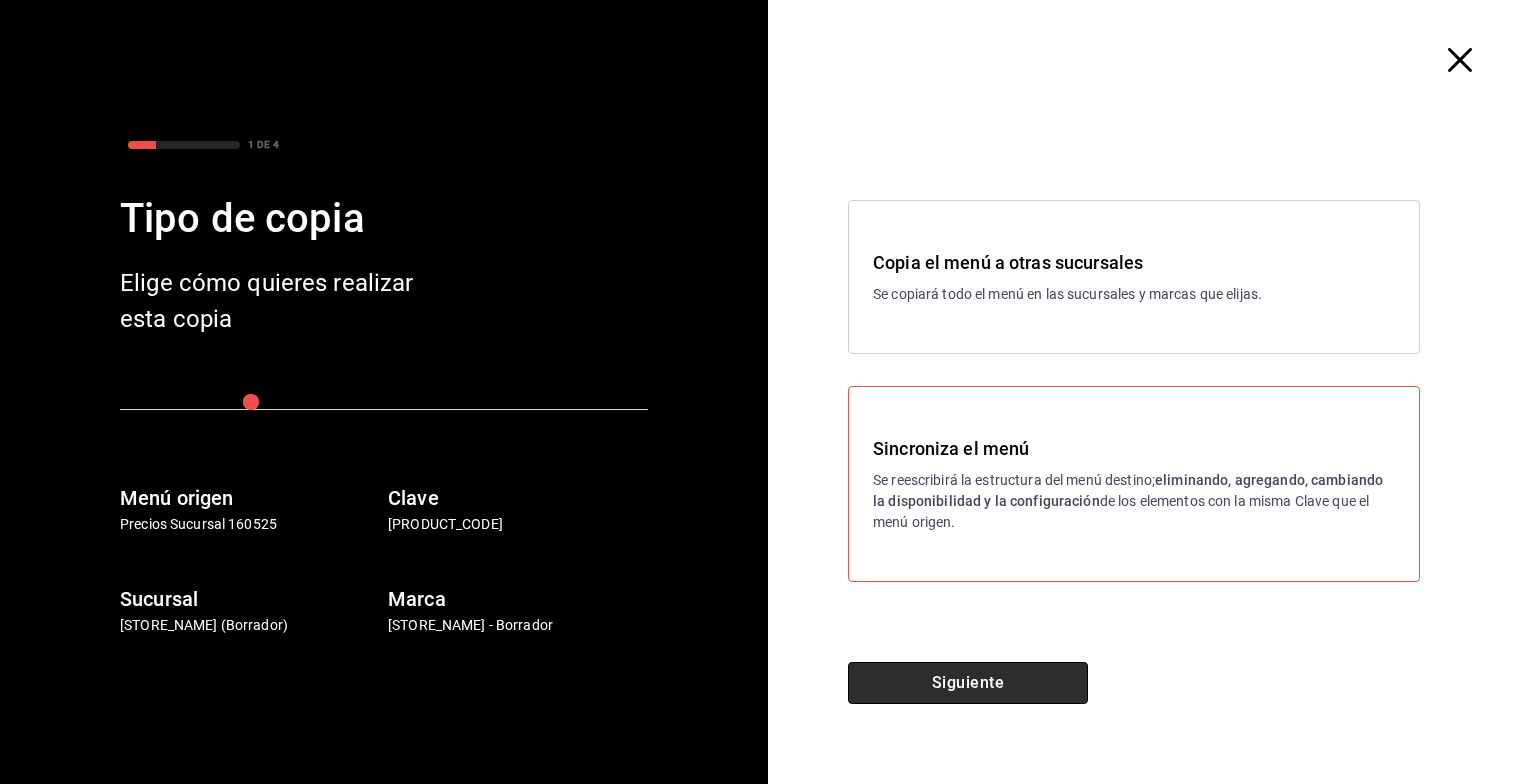 click on "Siguiente" at bounding box center (968, 683) 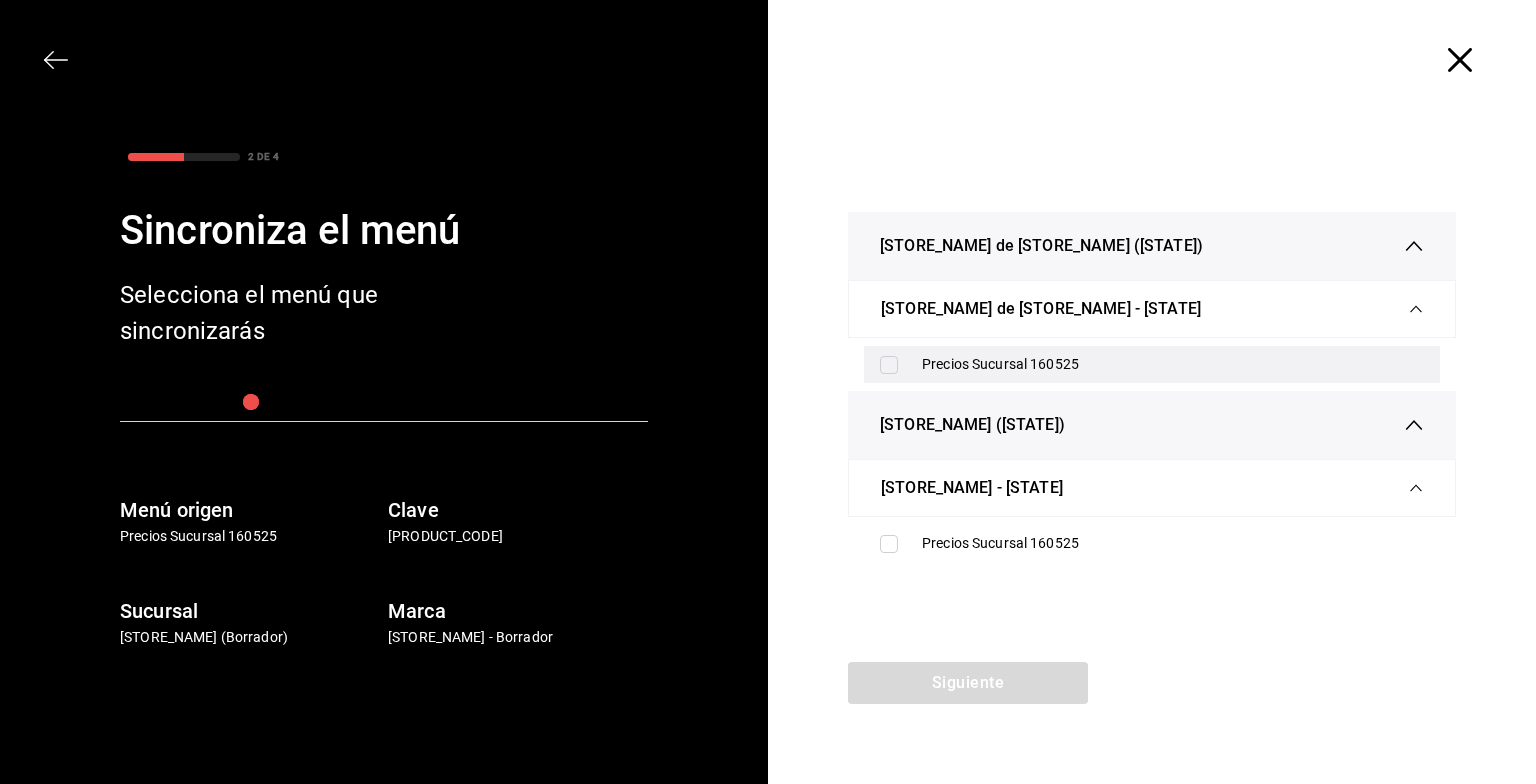 click on "Precios Sucursal 160525" at bounding box center (1152, 364) 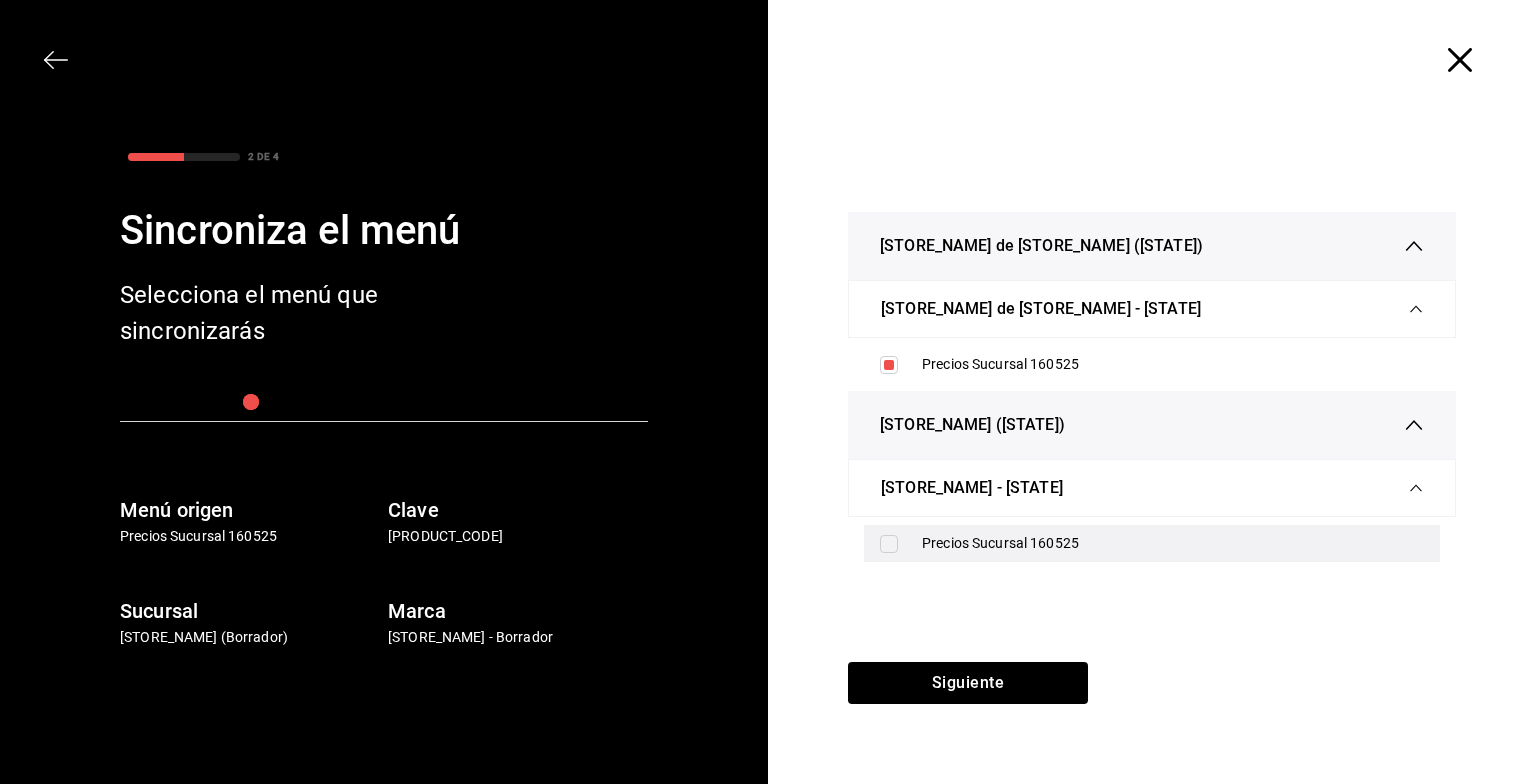 click at bounding box center [889, 544] 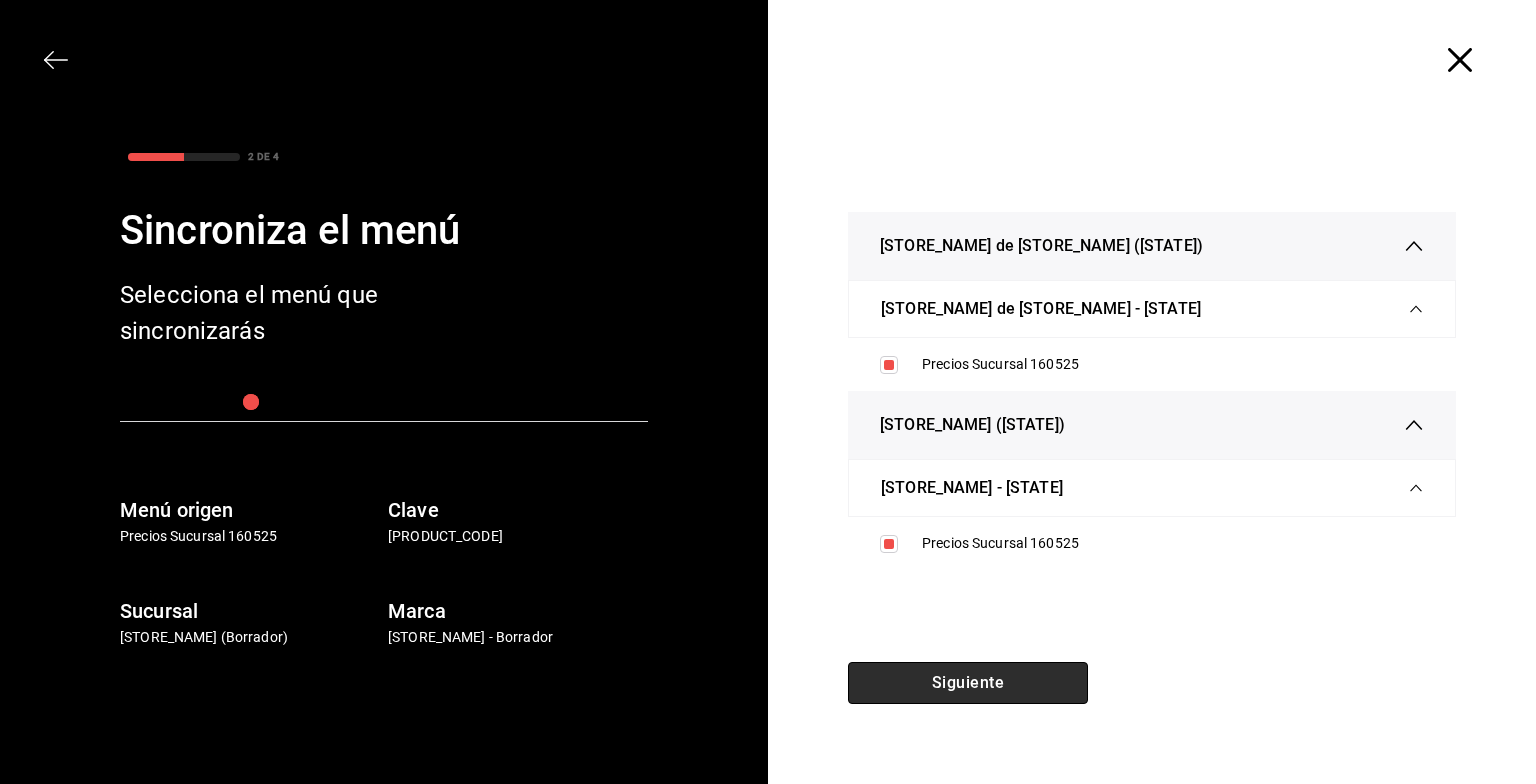 click on "Siguiente" at bounding box center (968, 683) 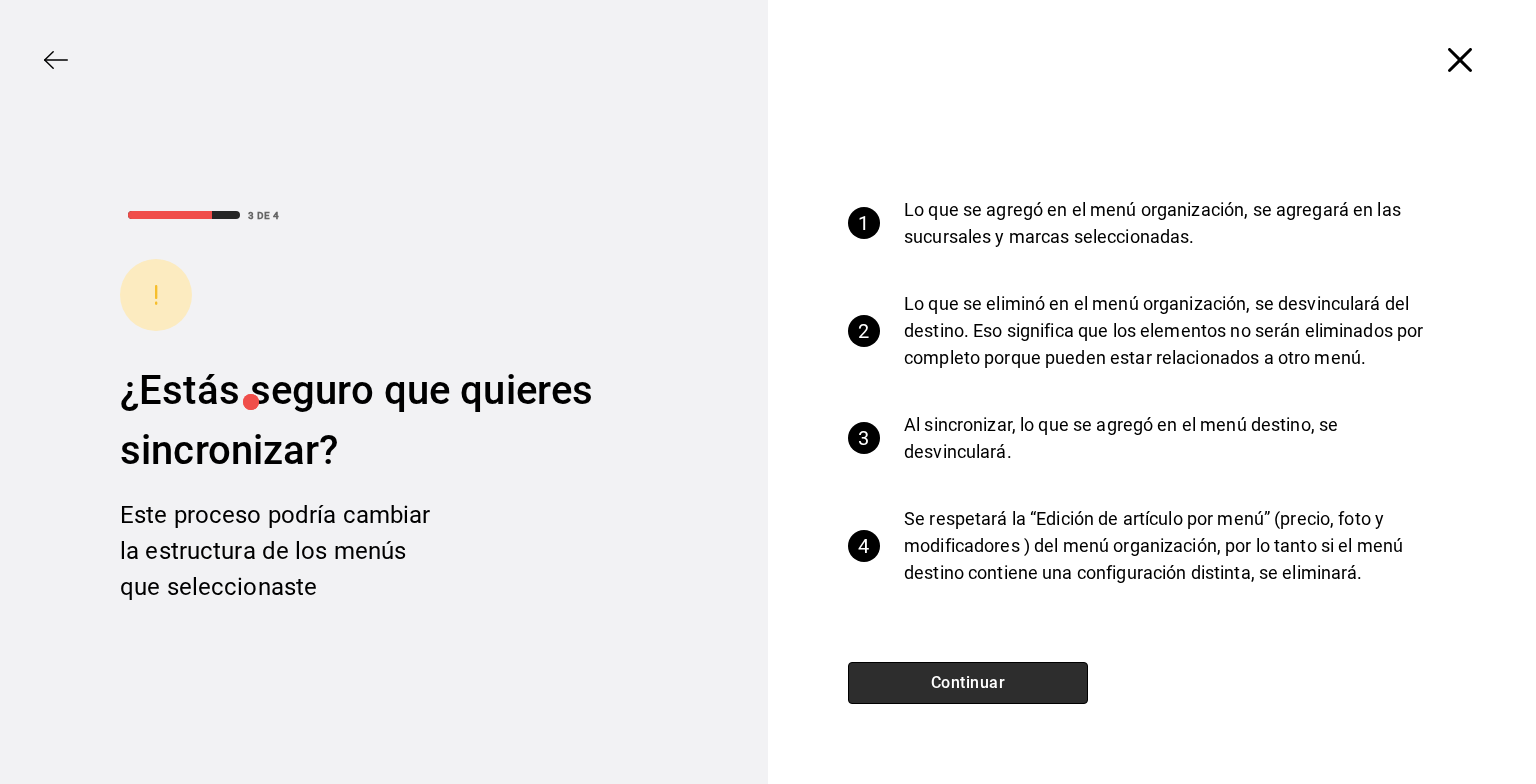 click on "Continuar" at bounding box center [968, 683] 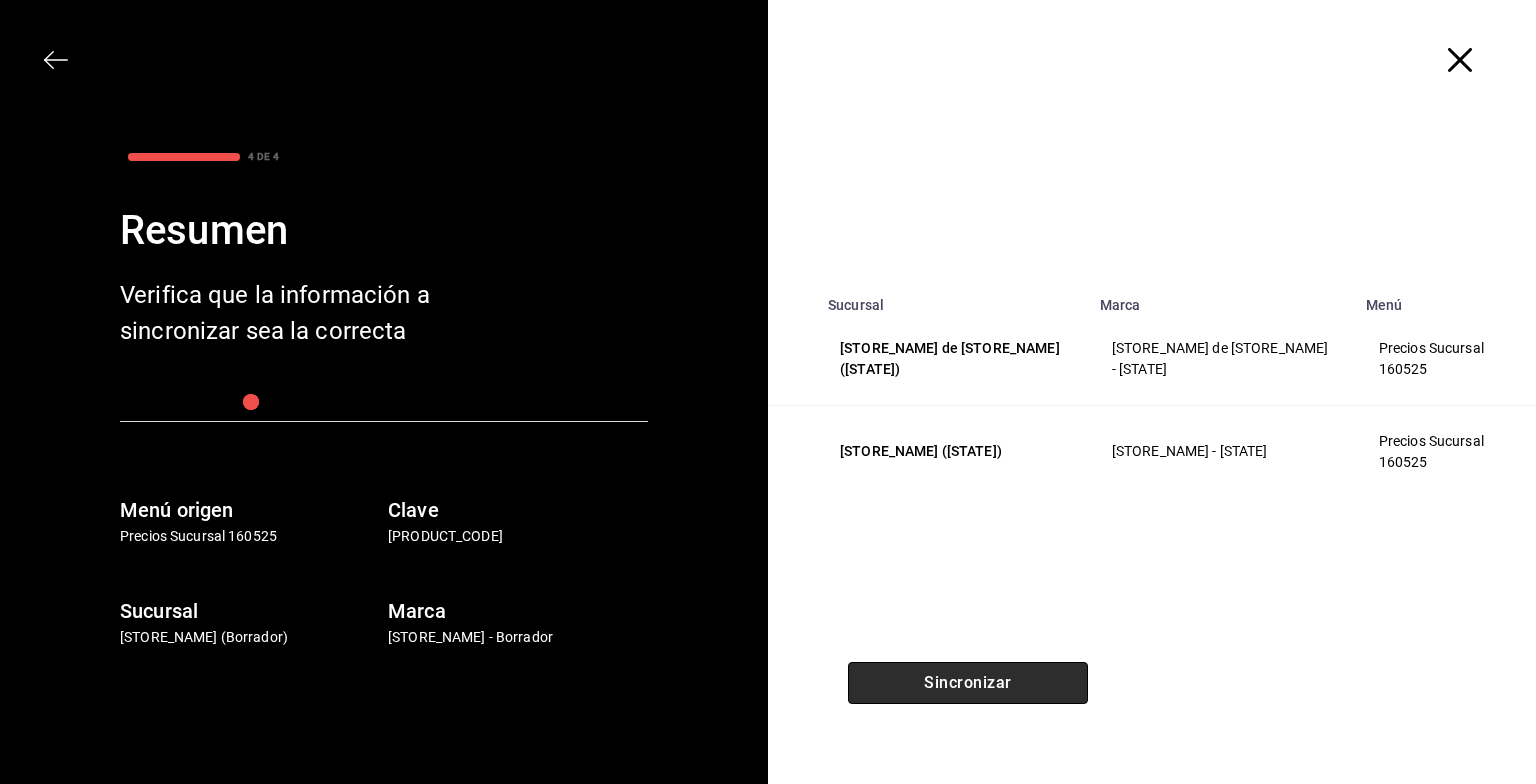 click on "Sincronizar" at bounding box center [968, 683] 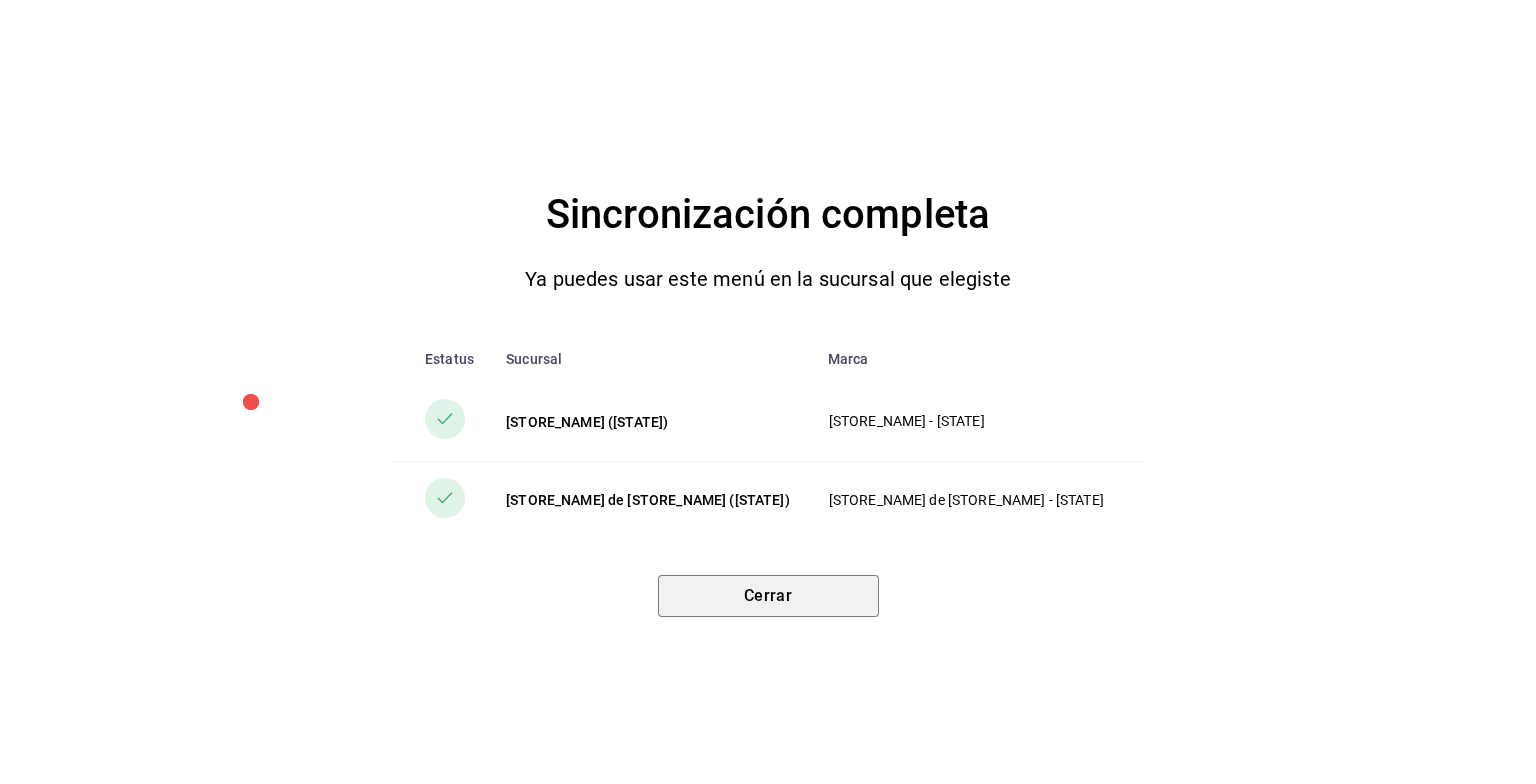 click on "Cerrar" at bounding box center [768, 596] 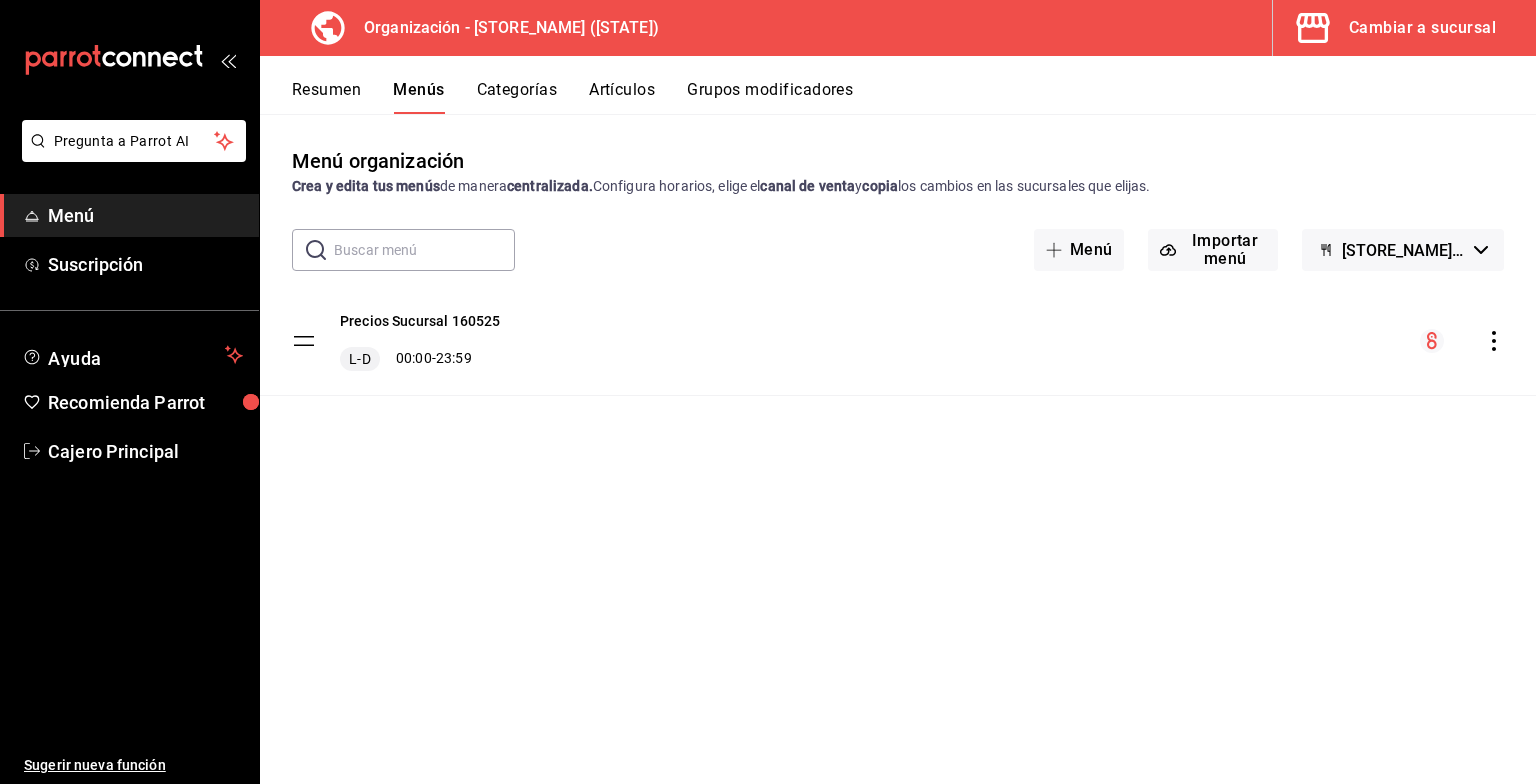 click on "Cambiar a sucursal" at bounding box center (1422, 28) 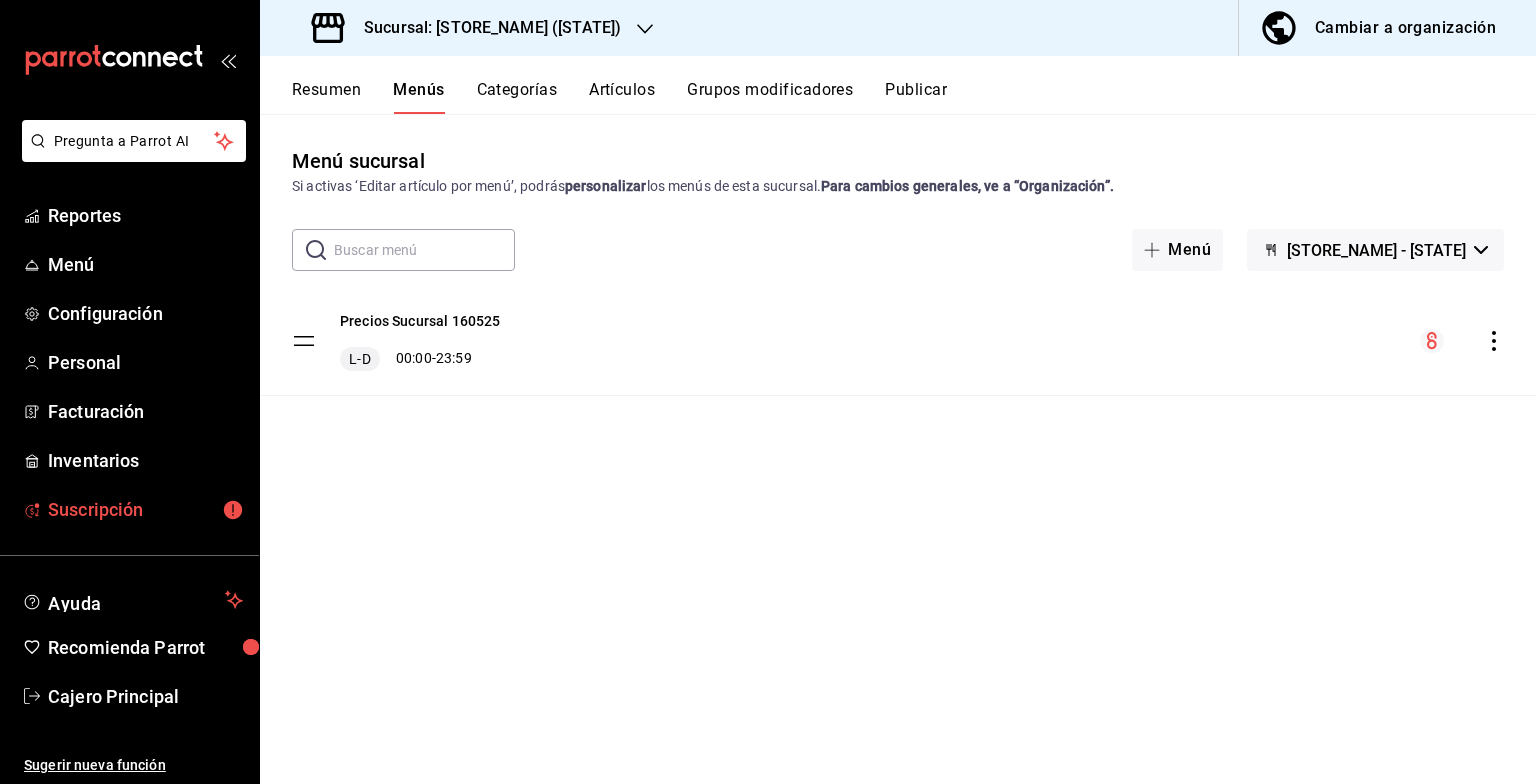 click on "Suscripción" at bounding box center (145, 509) 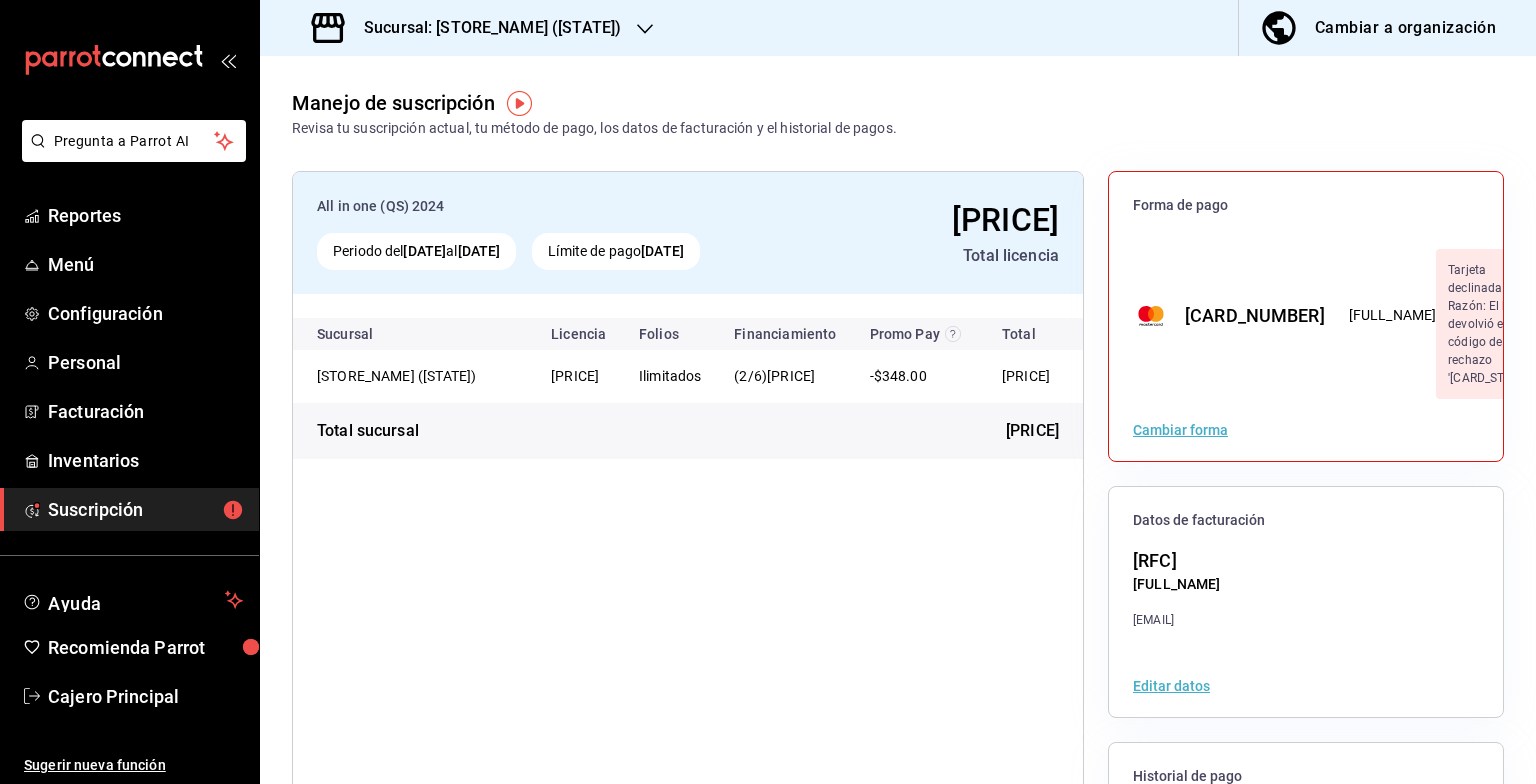 click at bounding box center (645, 29) 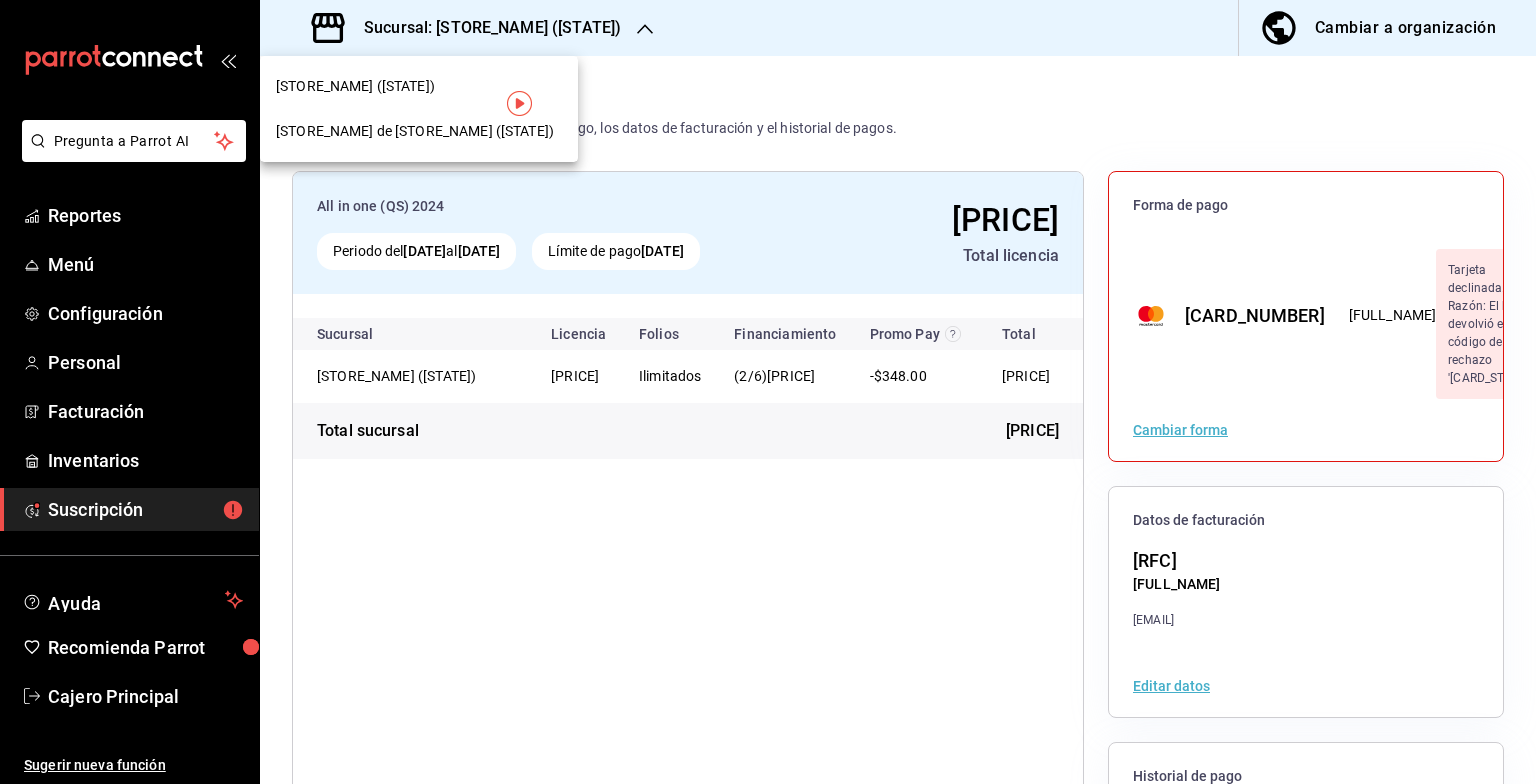 click on "[STORE_NAME] de [STORE_NAME] ([STATE])" at bounding box center (415, 131) 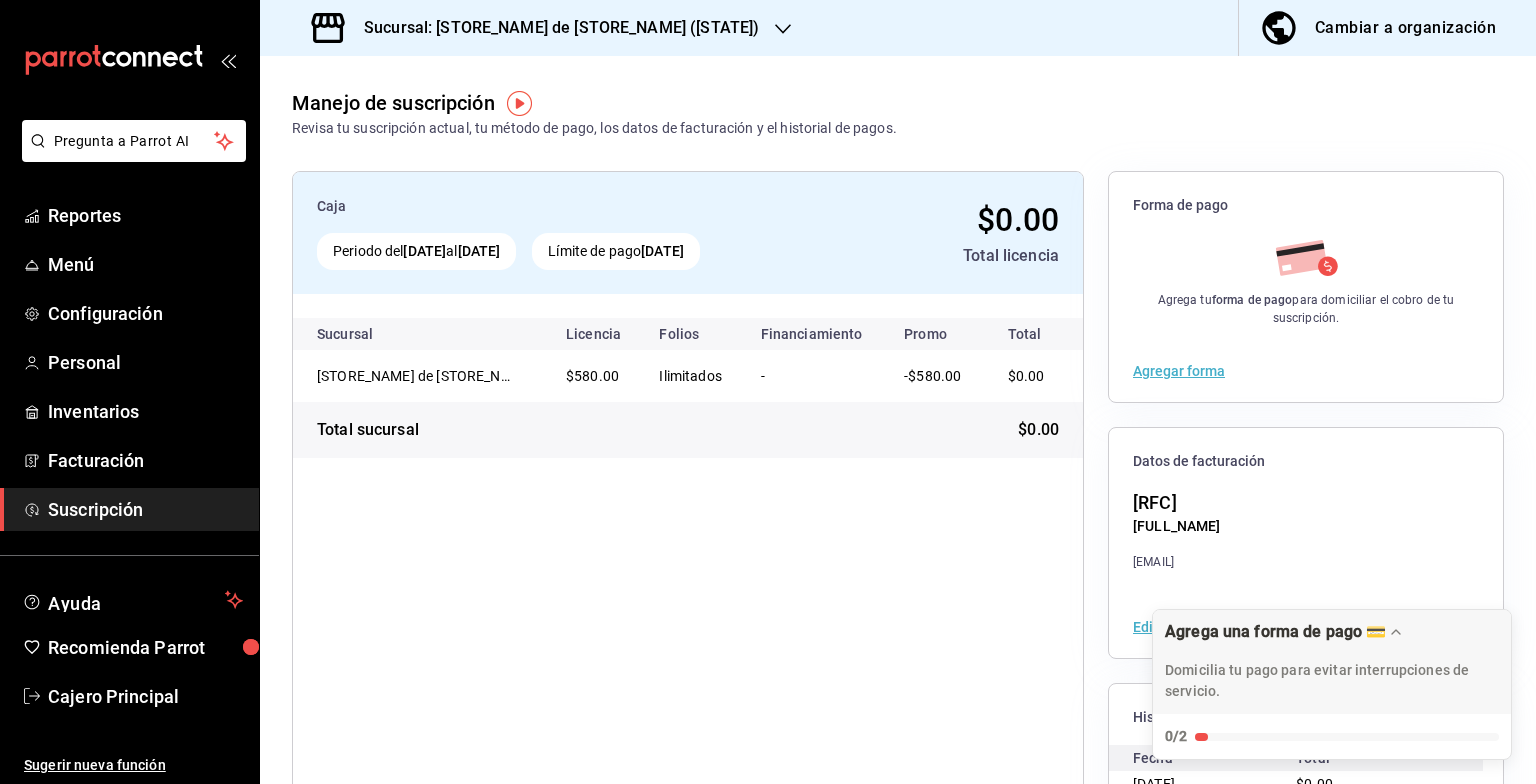 click on "Sucursal: [STORE_NAME] de [STORE_NAME] ([STATE])" at bounding box center [553, 28] 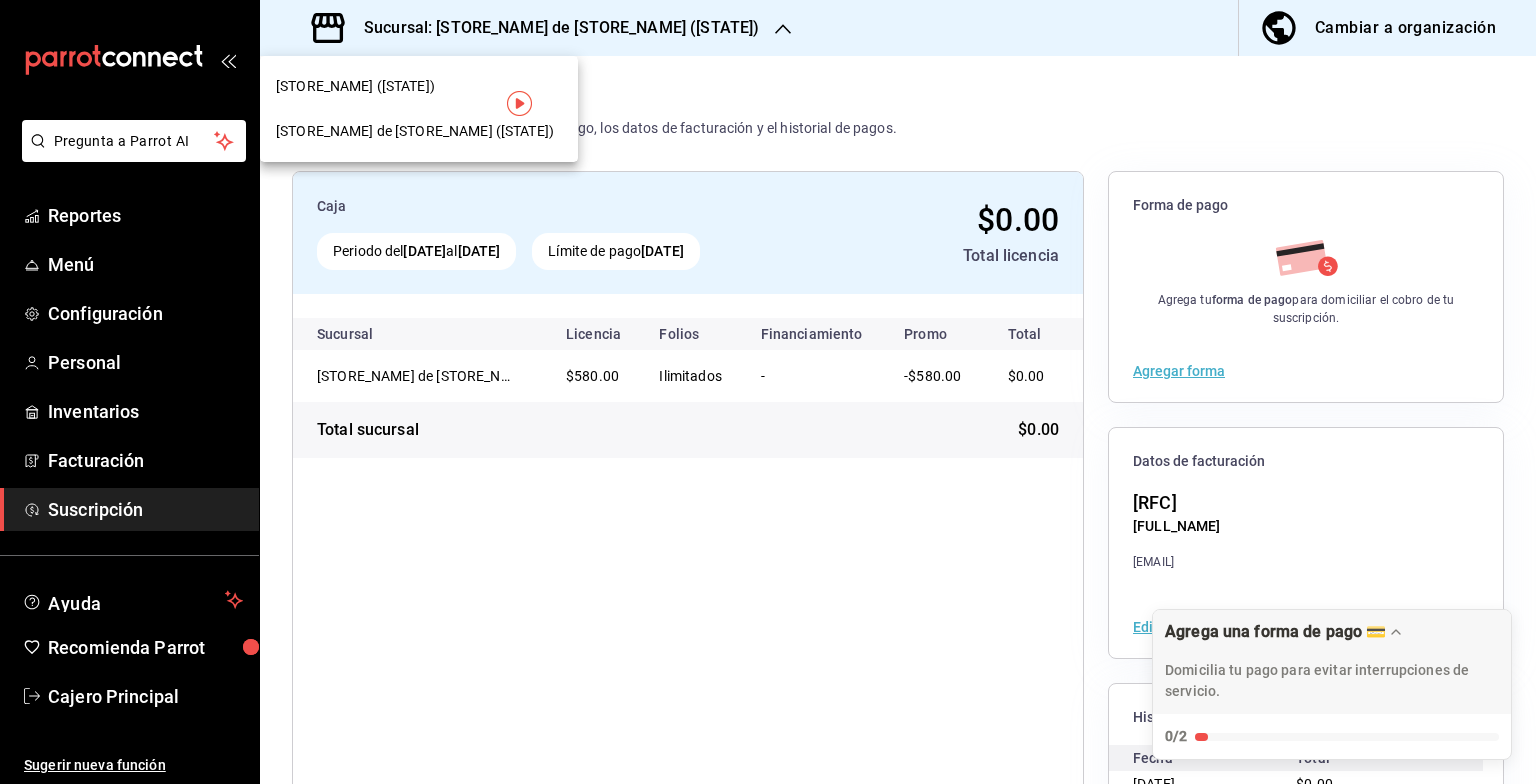 click on "[STORE_NAME] ([STATE])" at bounding box center (355, 86) 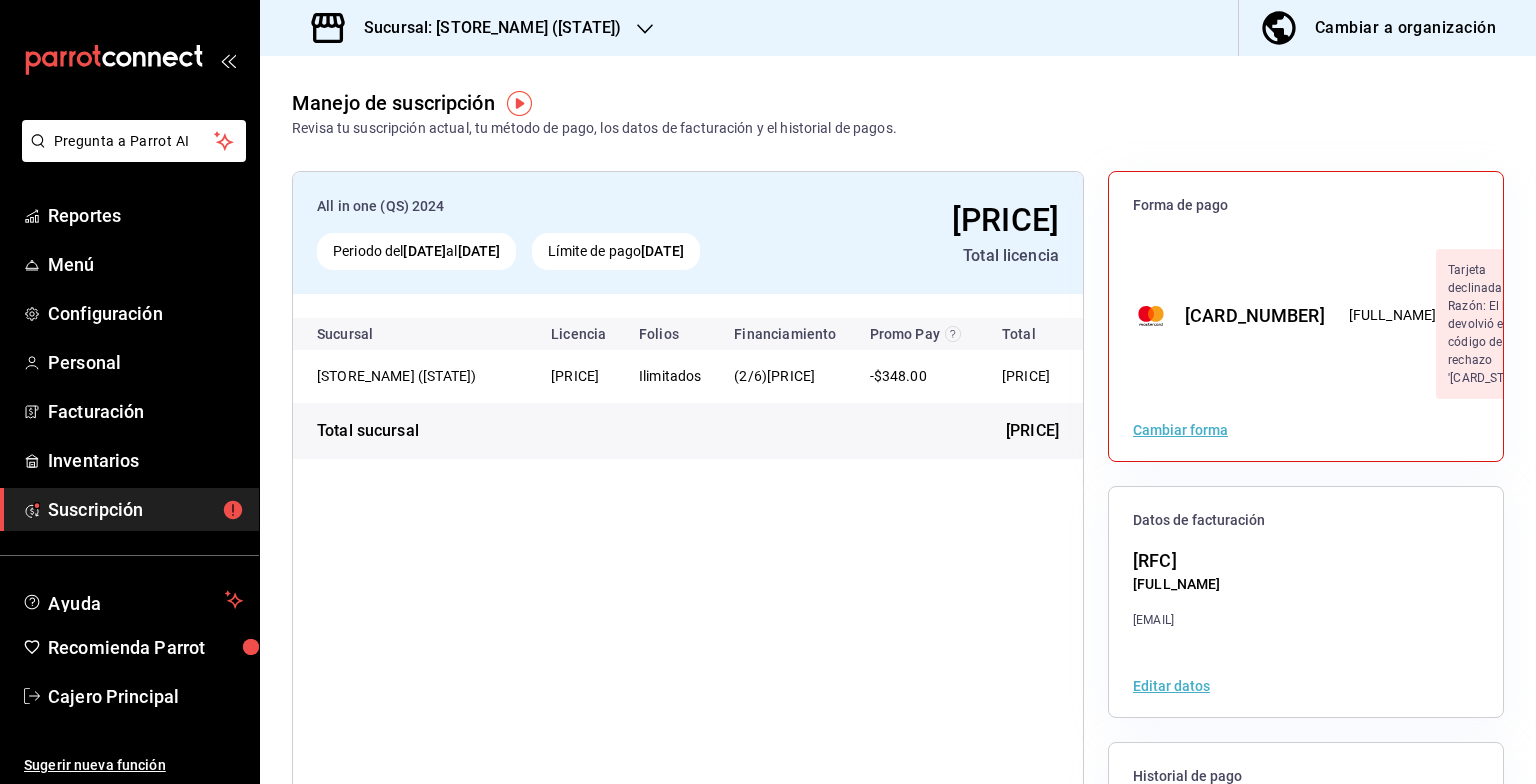 click on "Tarjeta declinada. Razón: El banco devolvió el código de rechazo '[CARD_STATUS]'." at bounding box center (1495, 324) 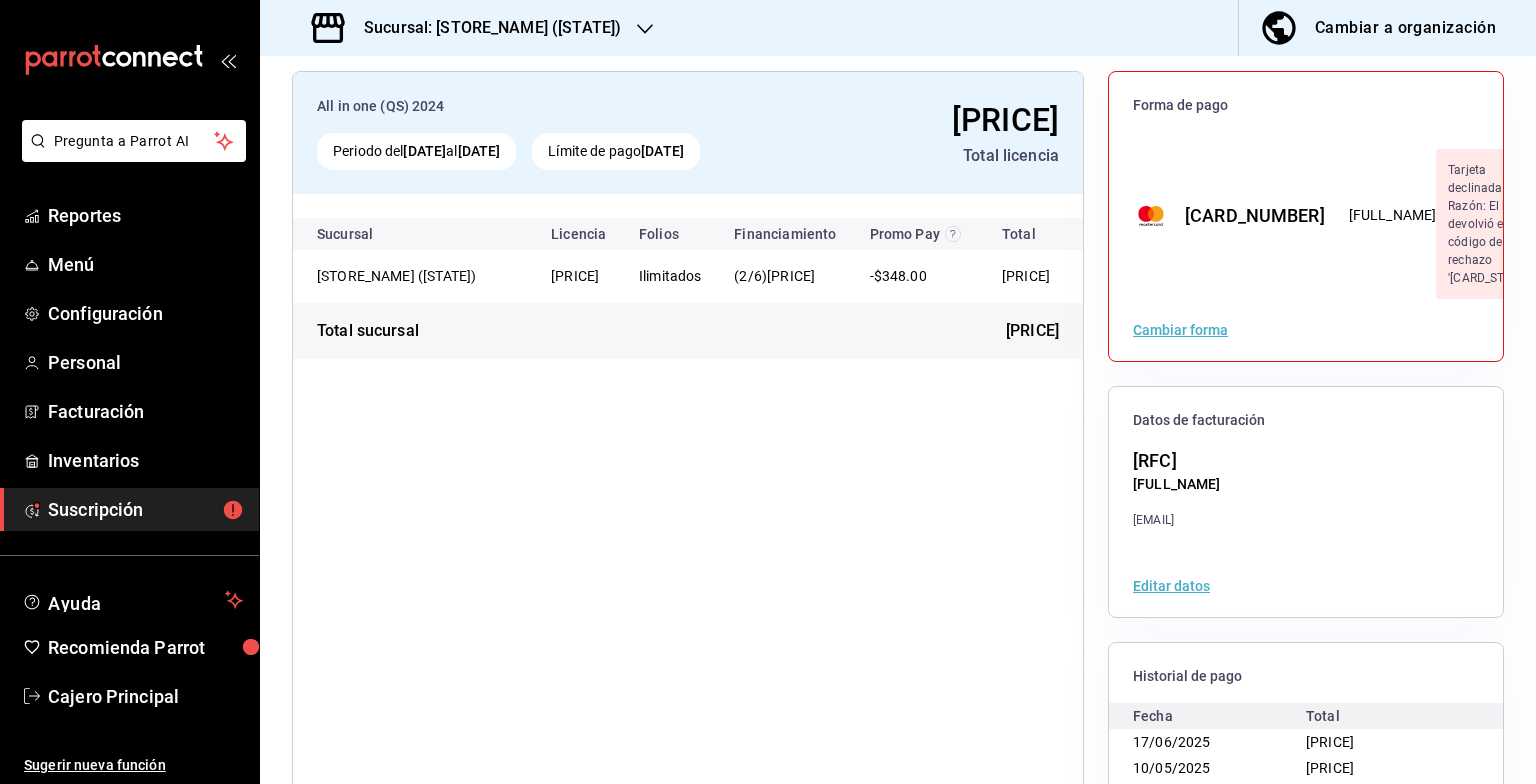 scroll, scrollTop: 0, scrollLeft: 0, axis: both 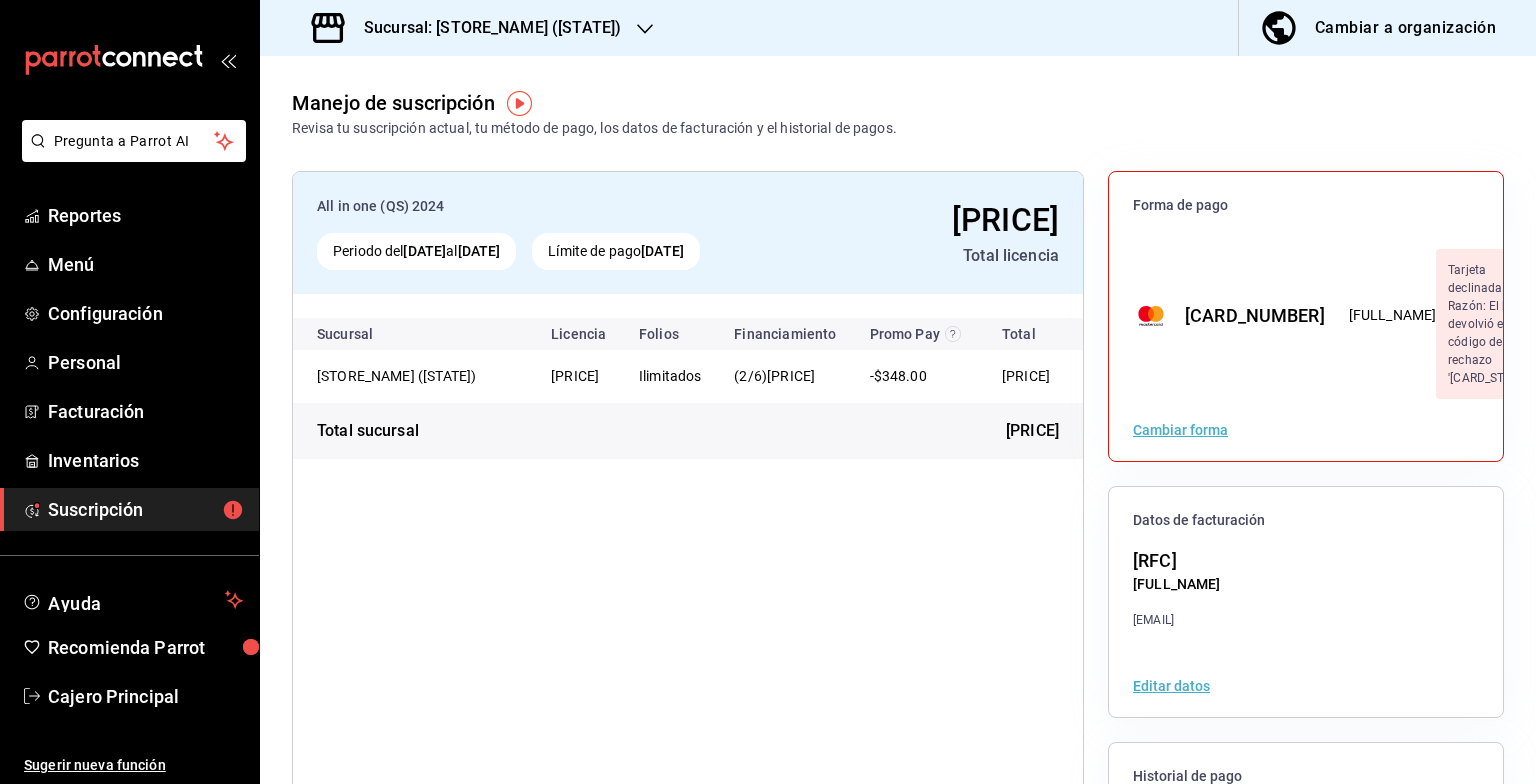 click on "Cambiar forma" at bounding box center (1180, 430) 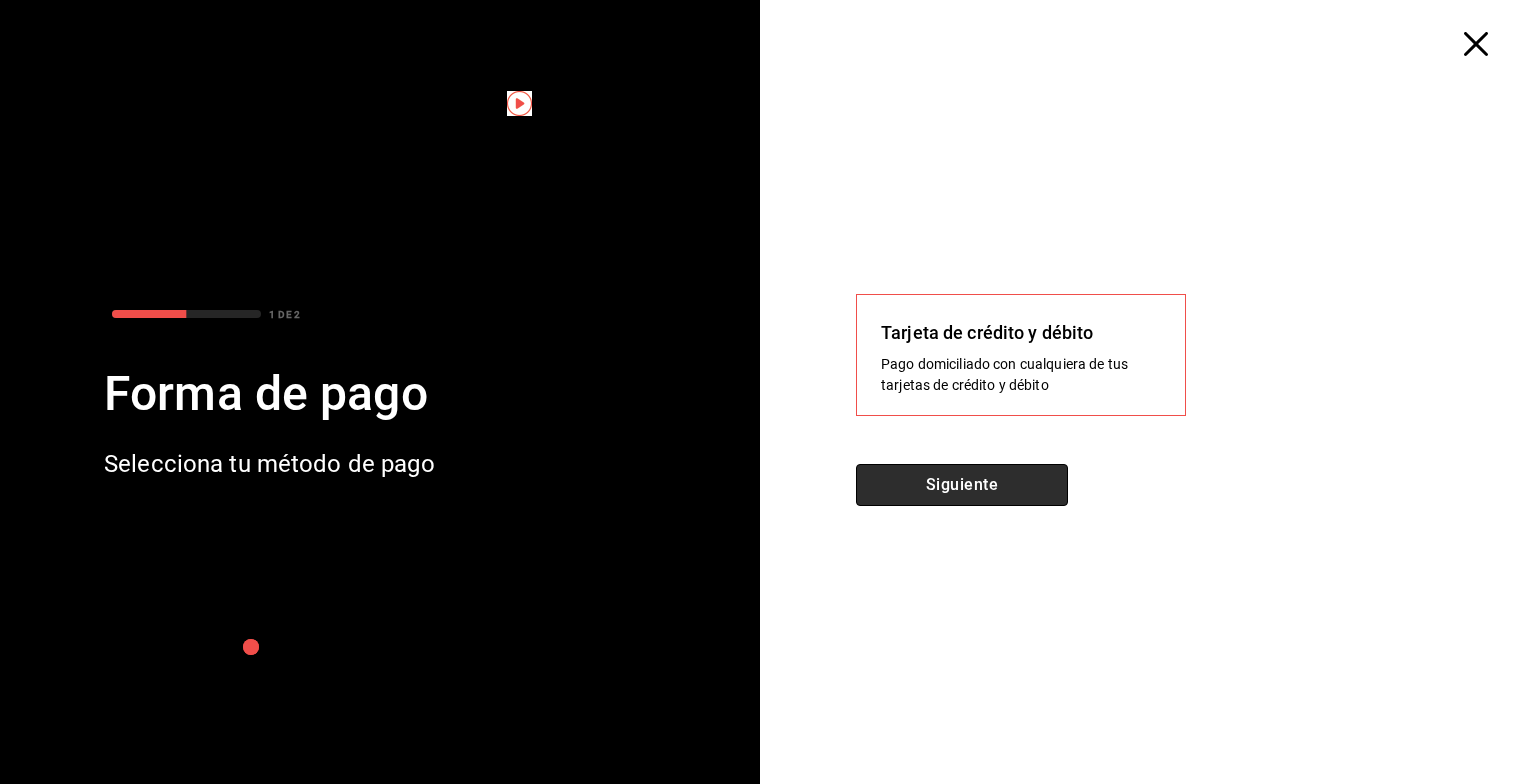 click on "Siguiente" at bounding box center [962, 485] 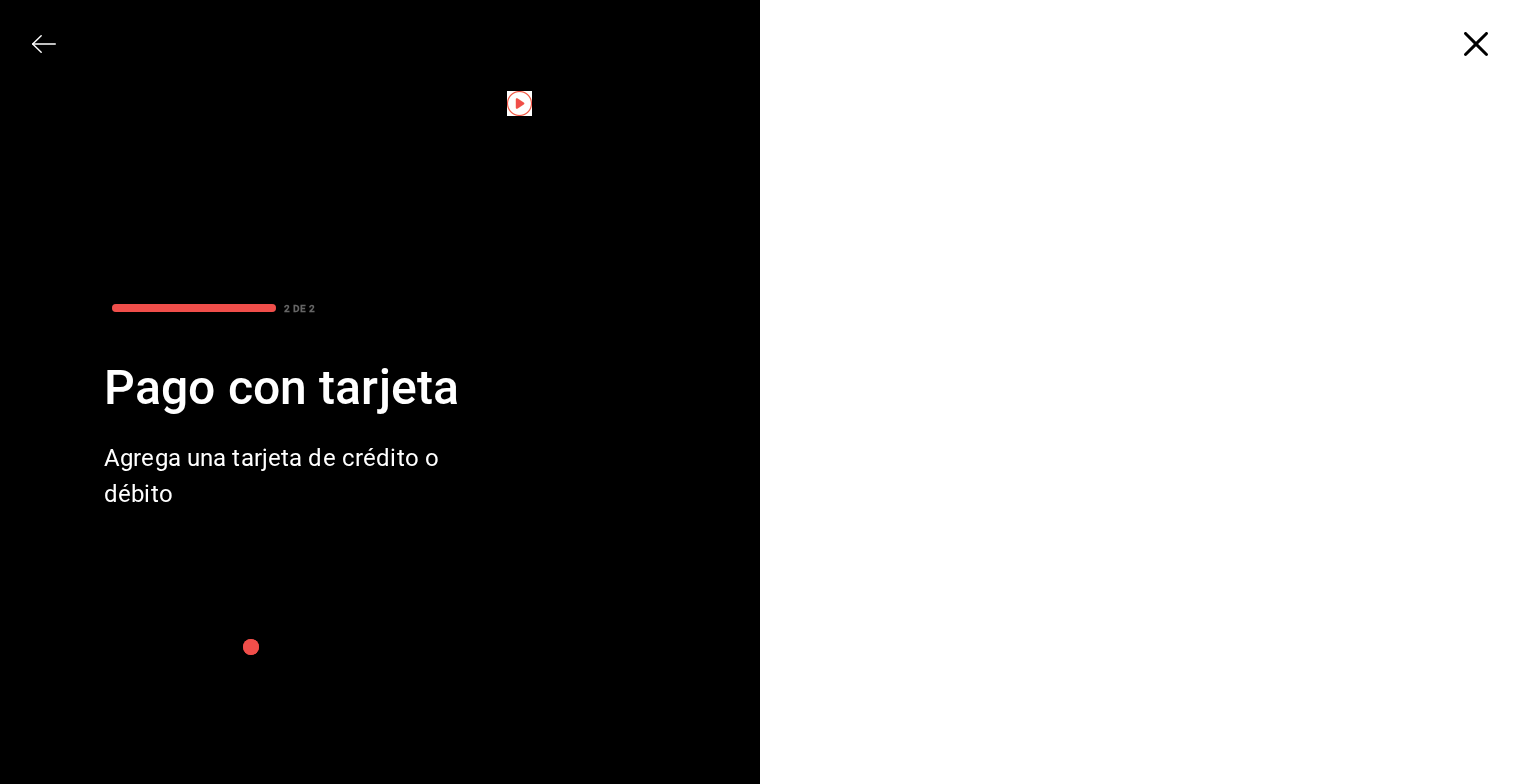 click at bounding box center [1156, 420] 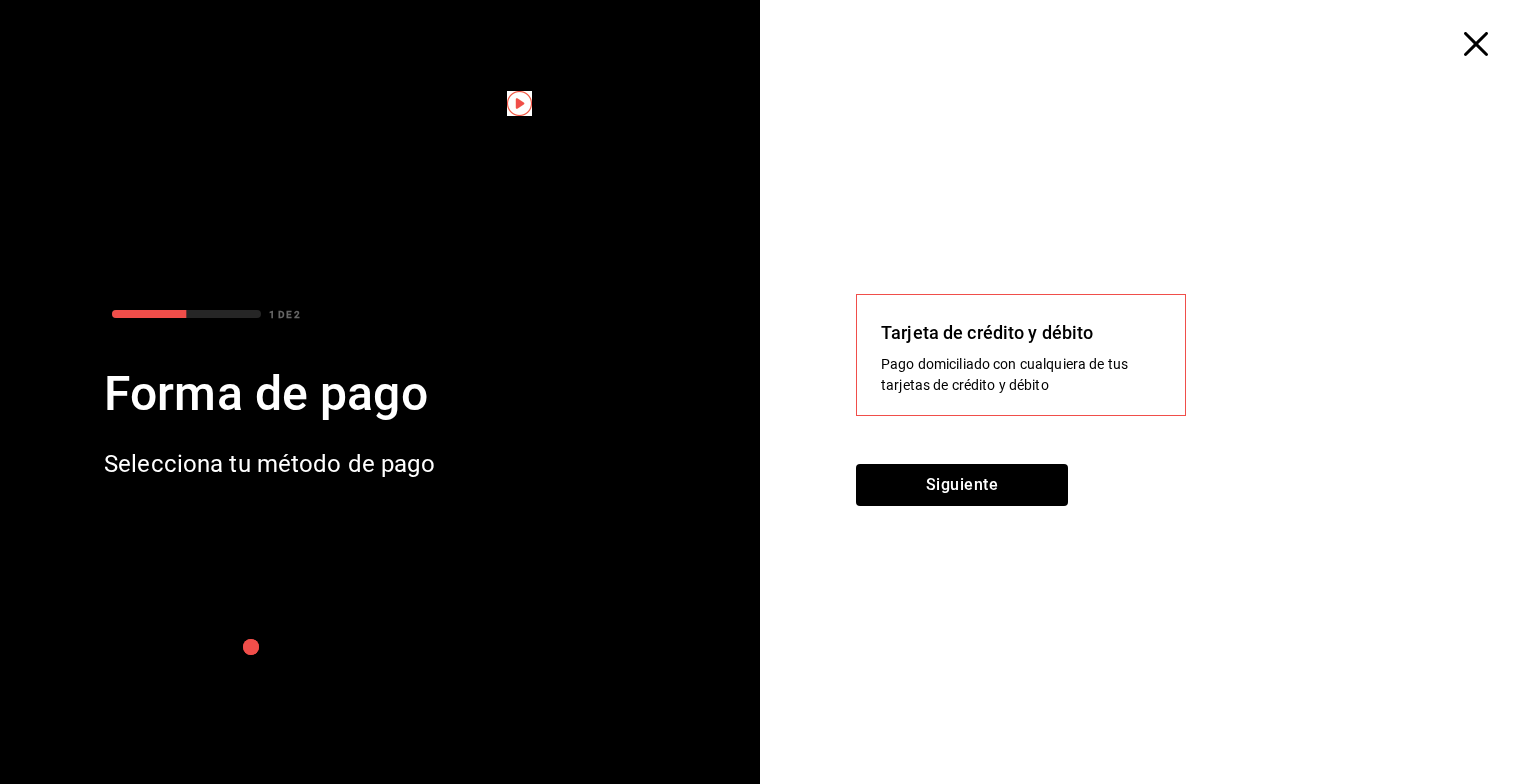click at bounding box center (1476, 44) 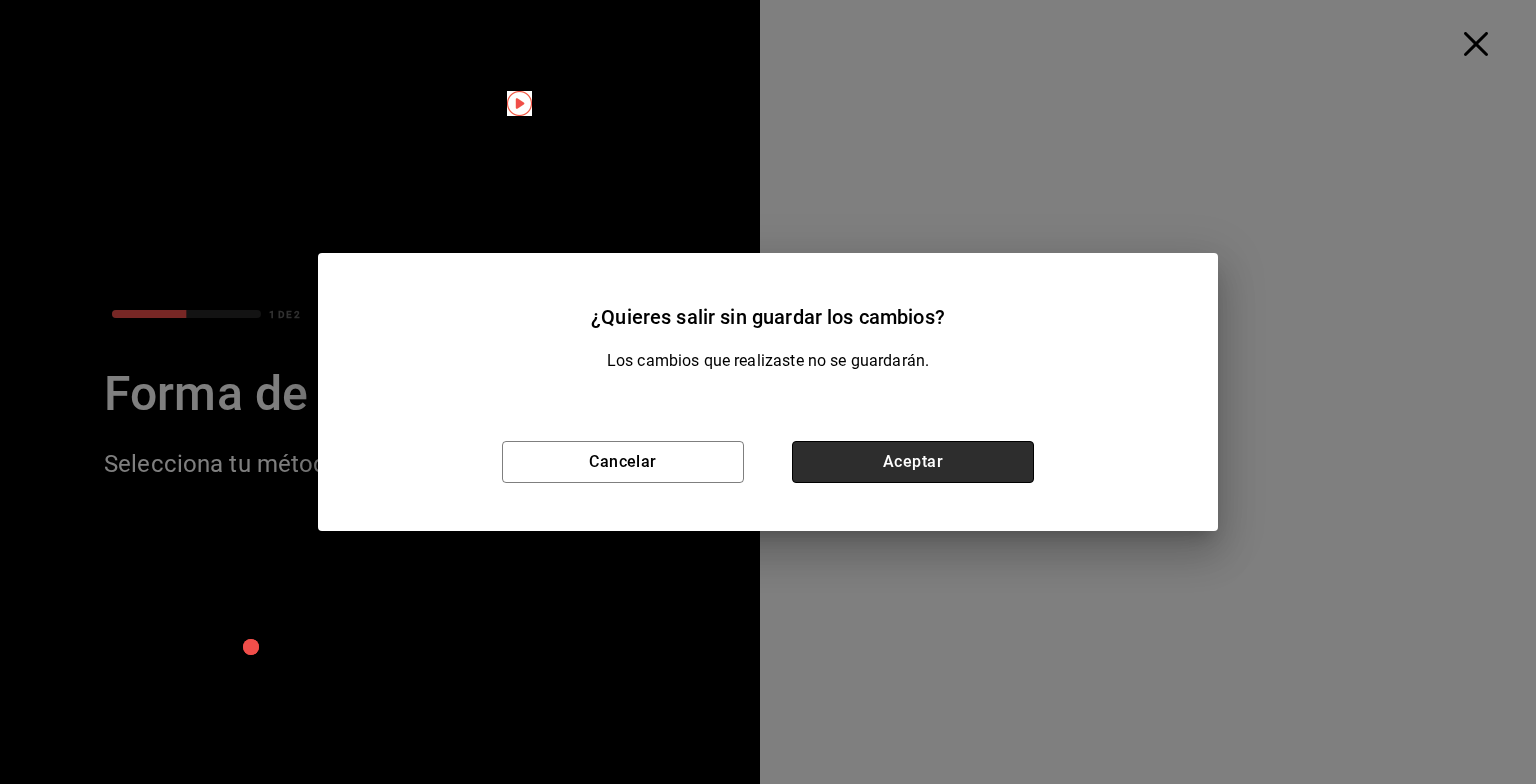 click on "Aceptar" at bounding box center [913, 462] 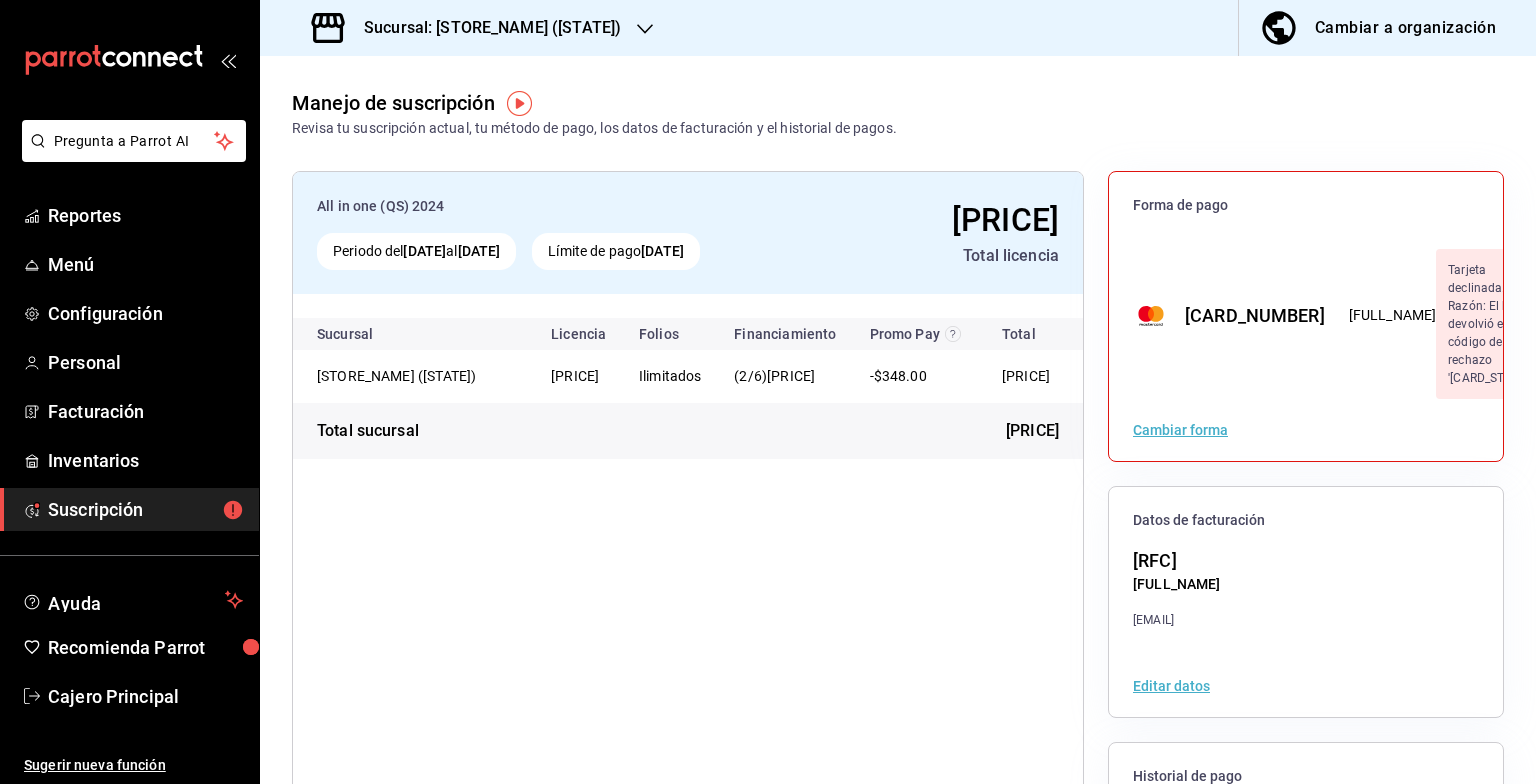 scroll, scrollTop: 184, scrollLeft: 0, axis: vertical 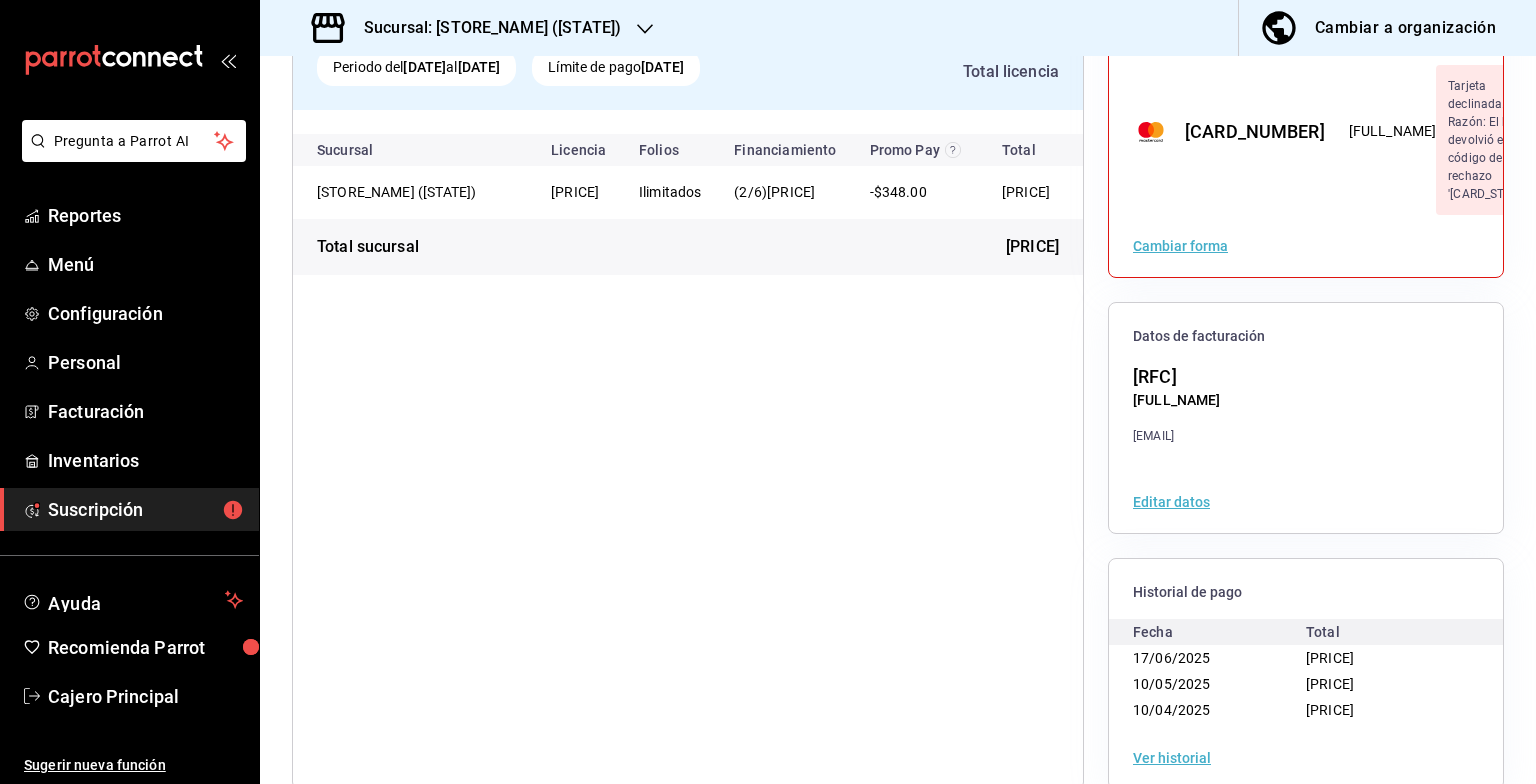 click on "Cambiar forma" at bounding box center [1180, 246] 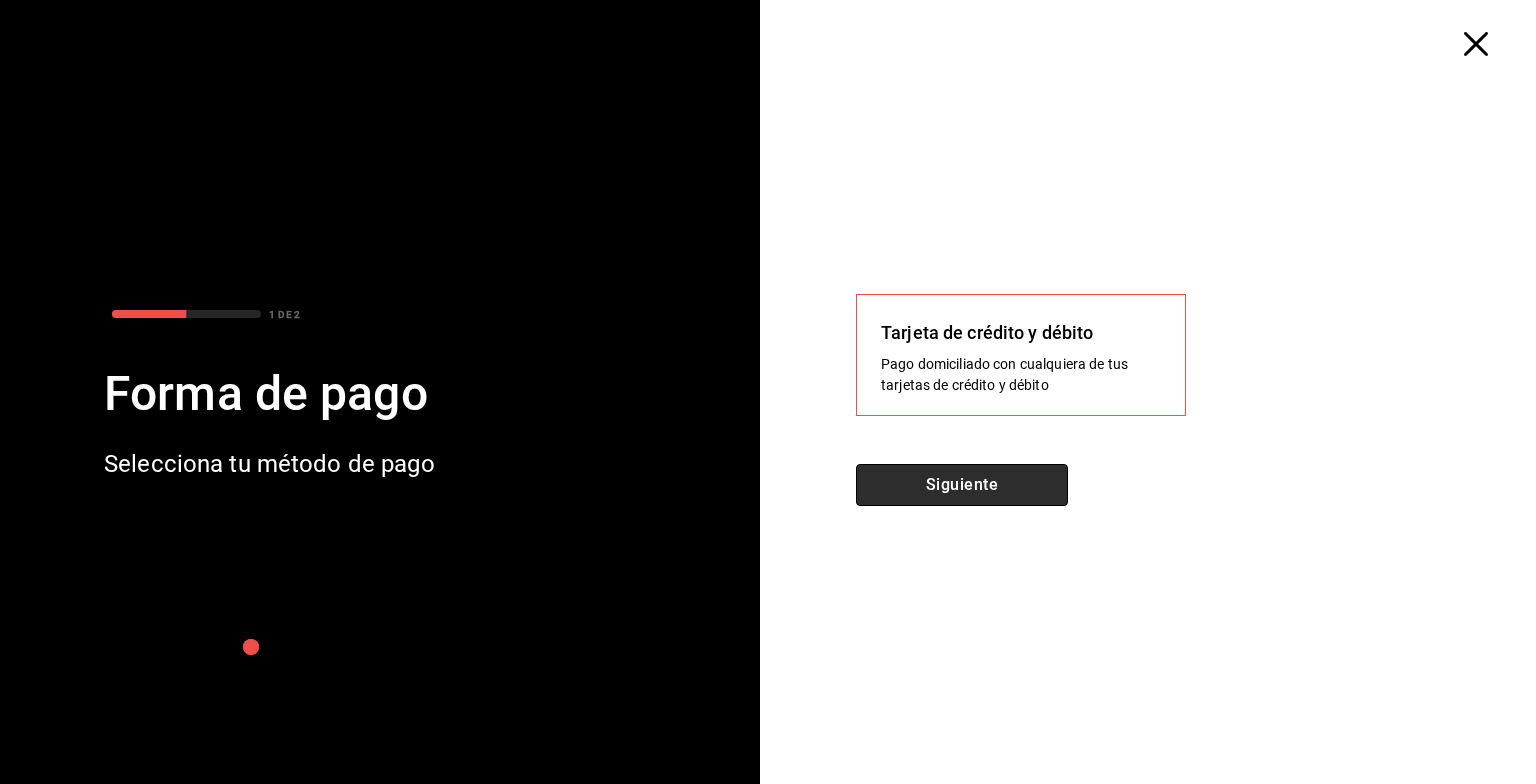 click on "Siguiente" at bounding box center (962, 485) 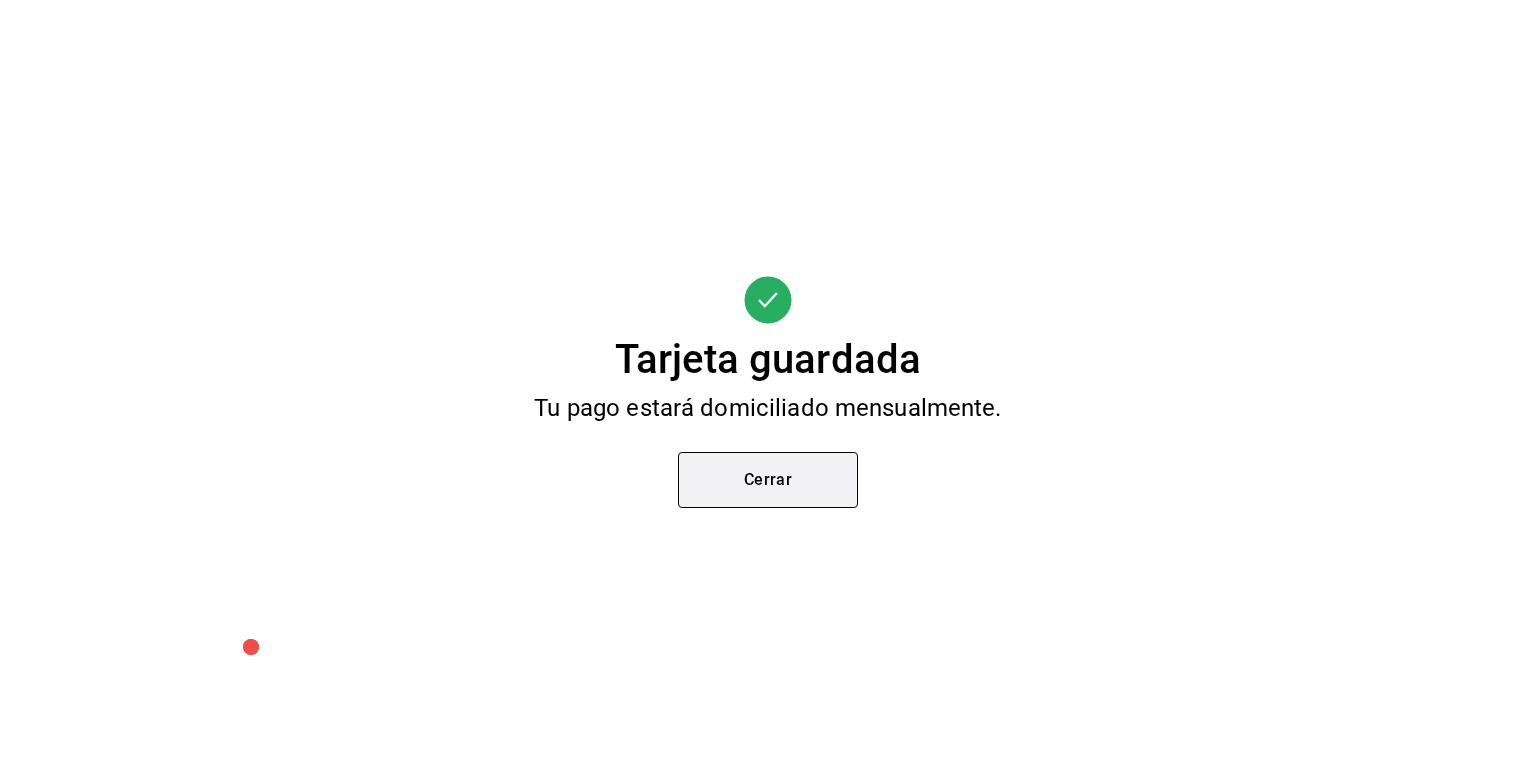 click on "Cerrar" at bounding box center [768, 480] 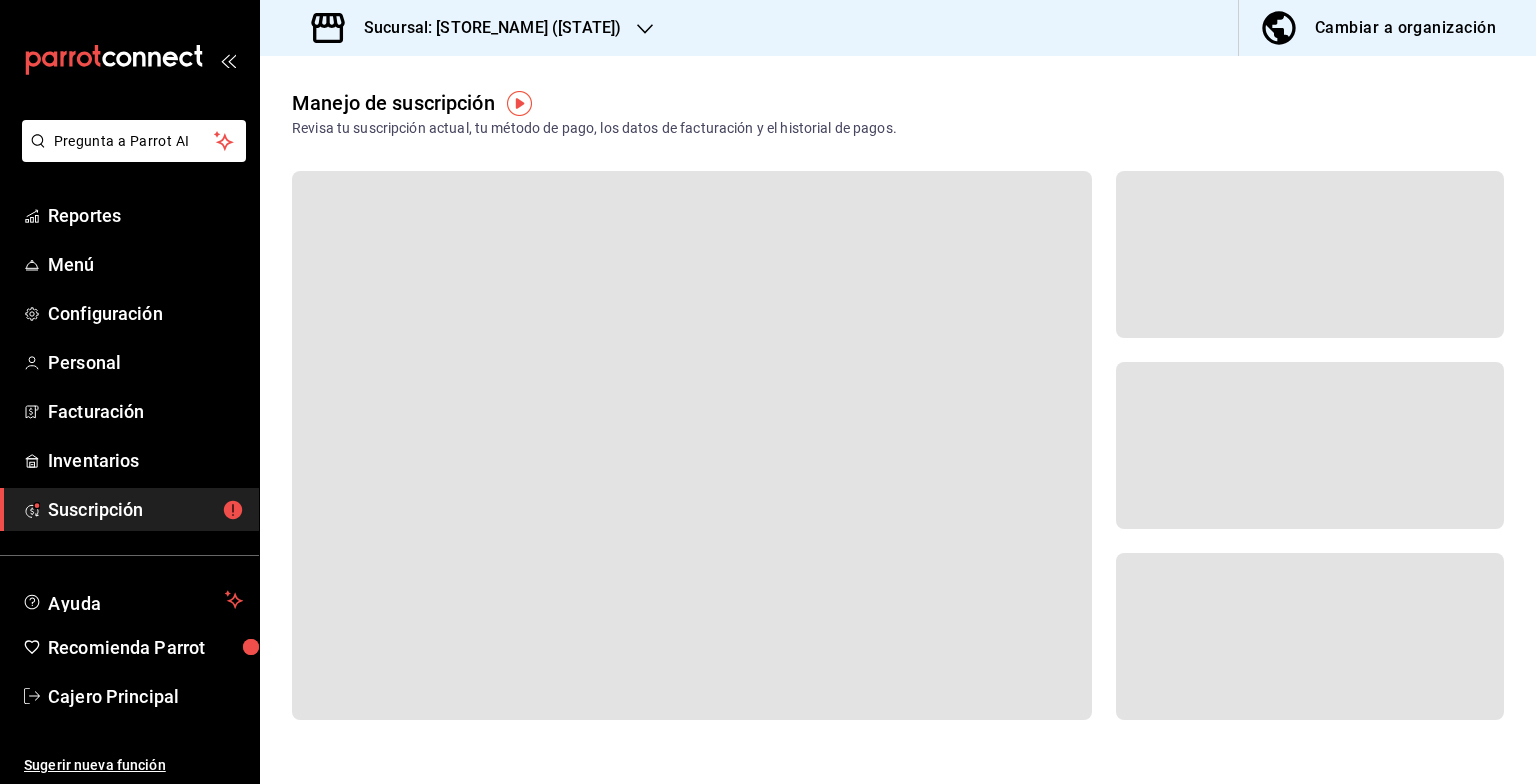 scroll, scrollTop: 0, scrollLeft: 0, axis: both 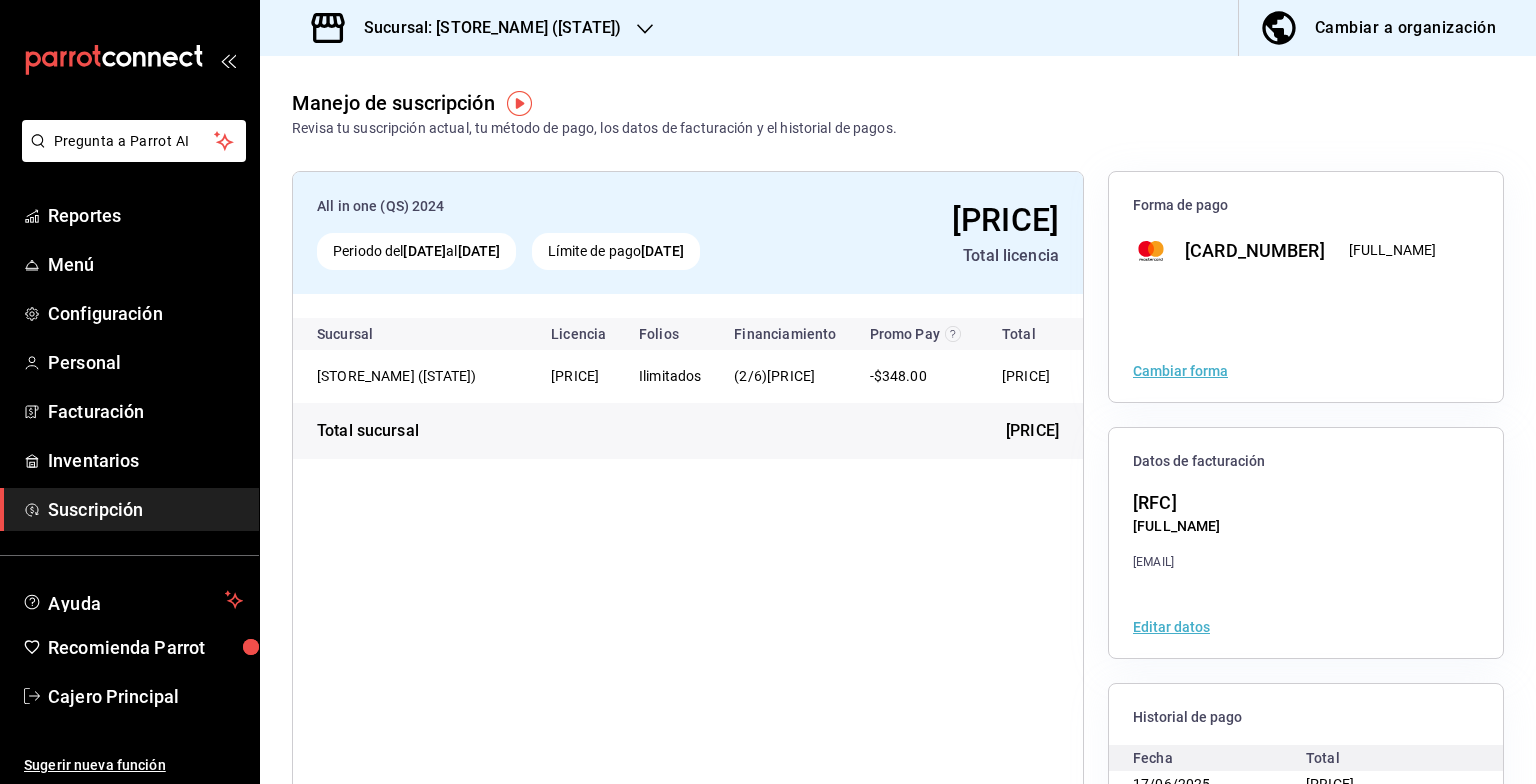 click on "Sucursal: [STORE_NAME] ([STATE])" at bounding box center [484, 28] 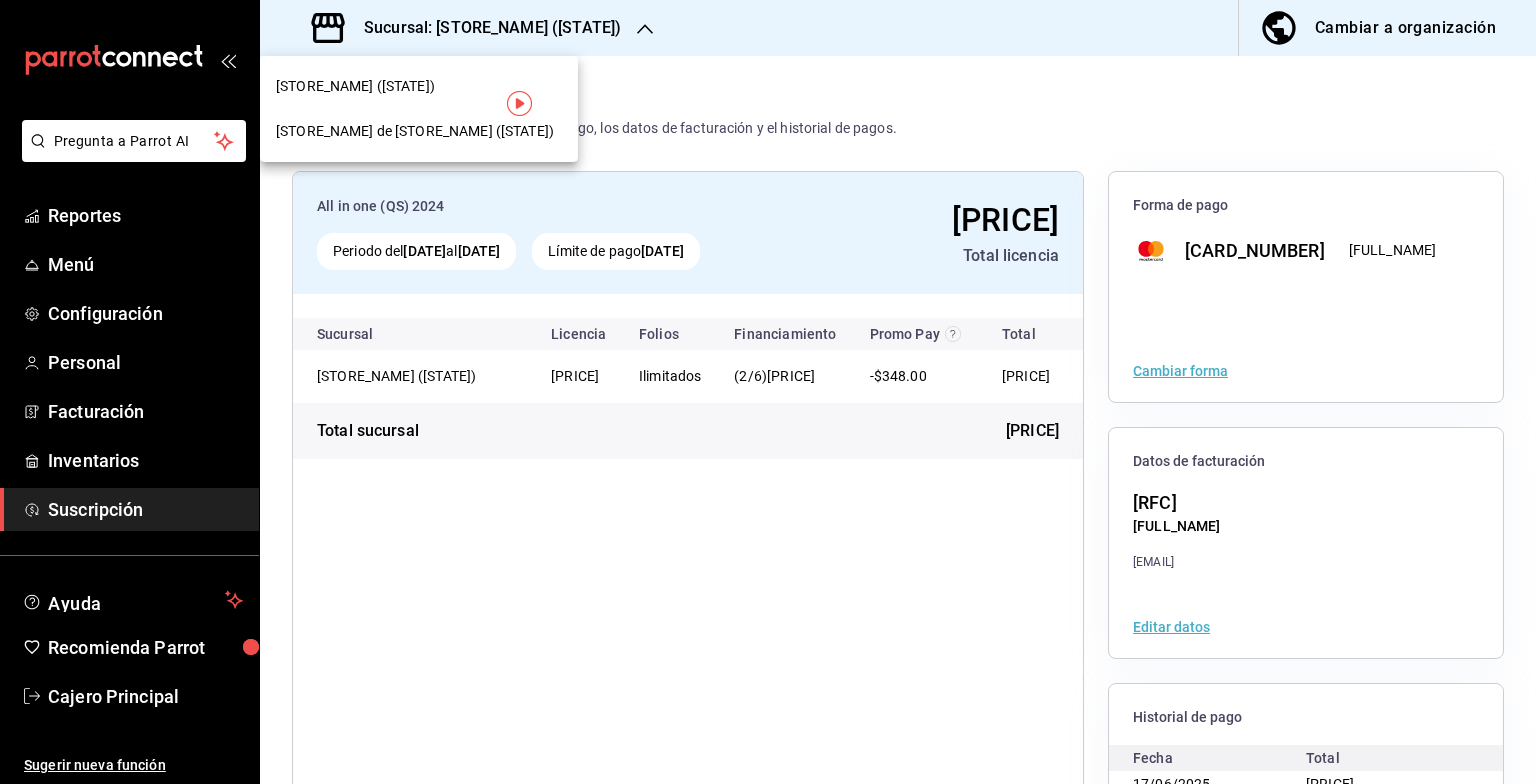 click at bounding box center [768, 392] 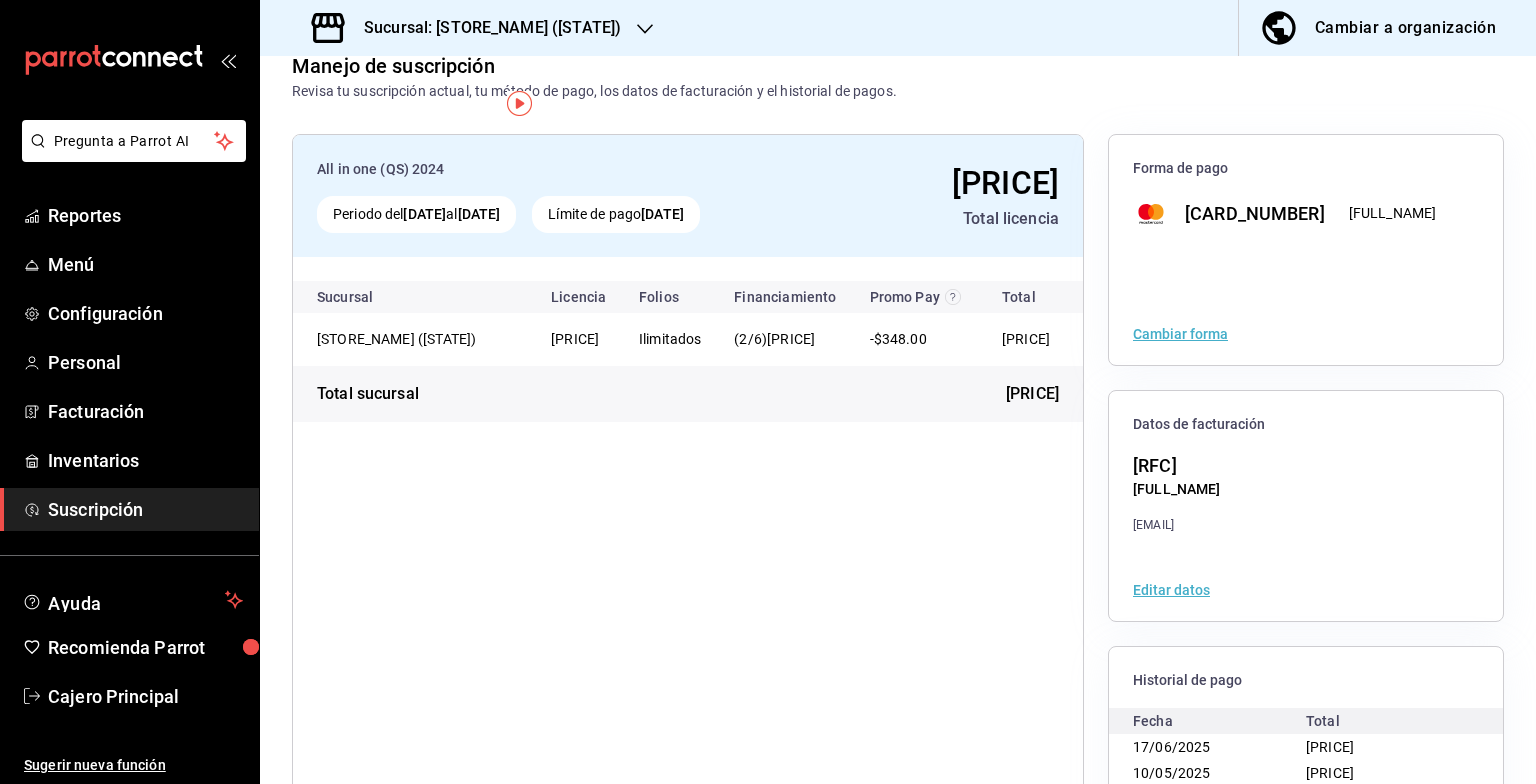 scroll, scrollTop: 0, scrollLeft: 0, axis: both 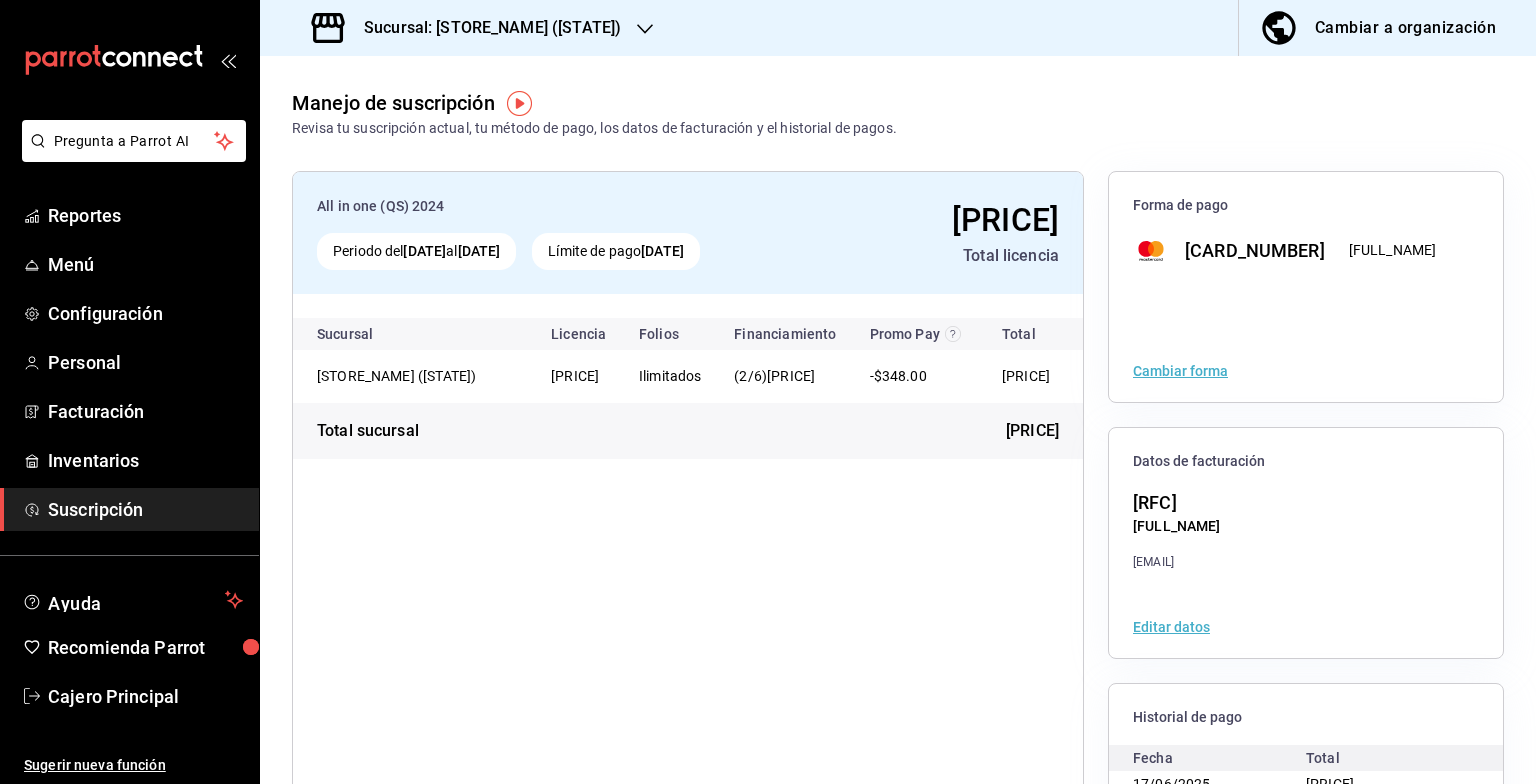 click on "Sucursal: [STORE_NAME] ([STATE])" at bounding box center (484, 28) 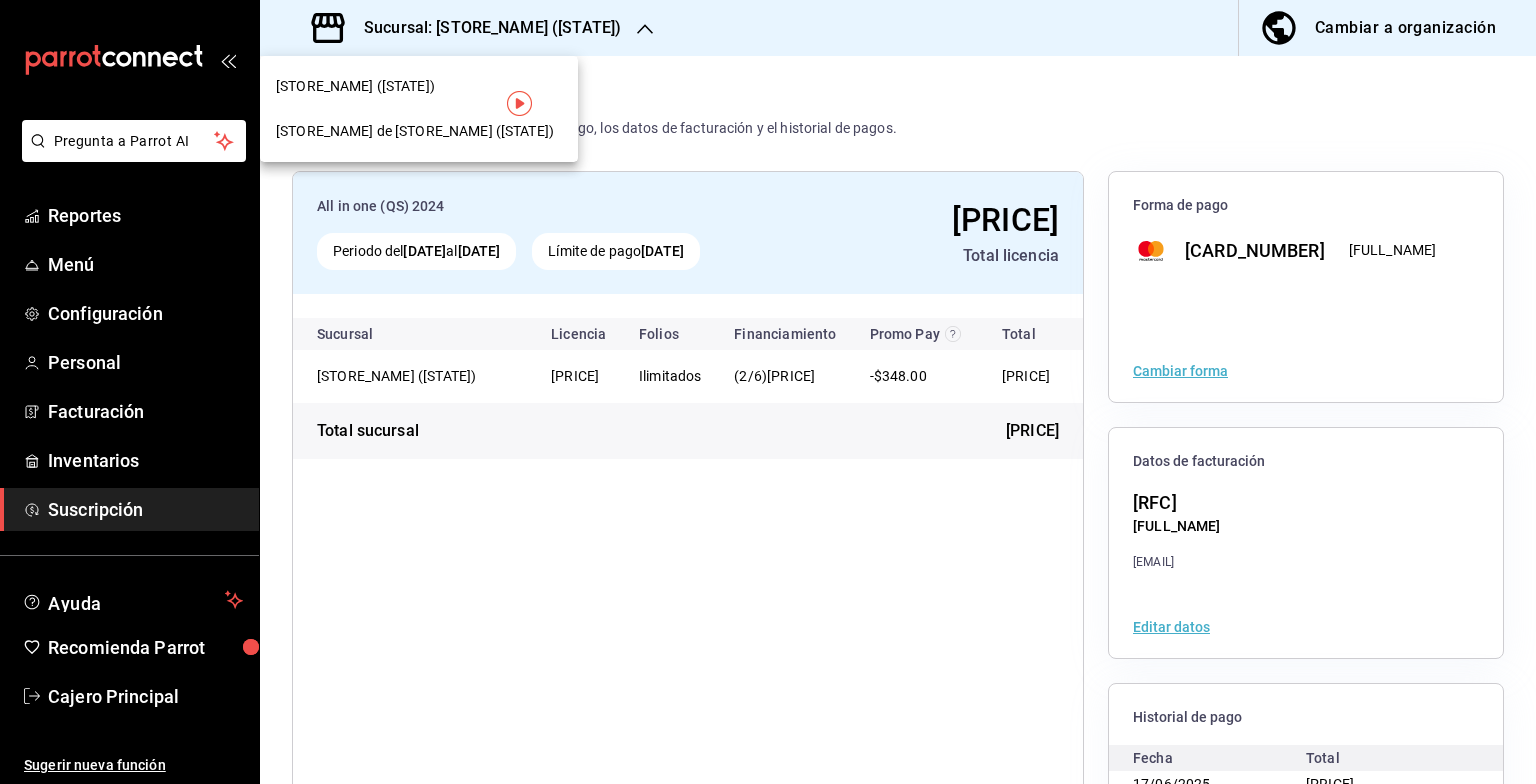 click on "[STORE_NAME] de [STORE_NAME] ([STATE])" at bounding box center (415, 131) 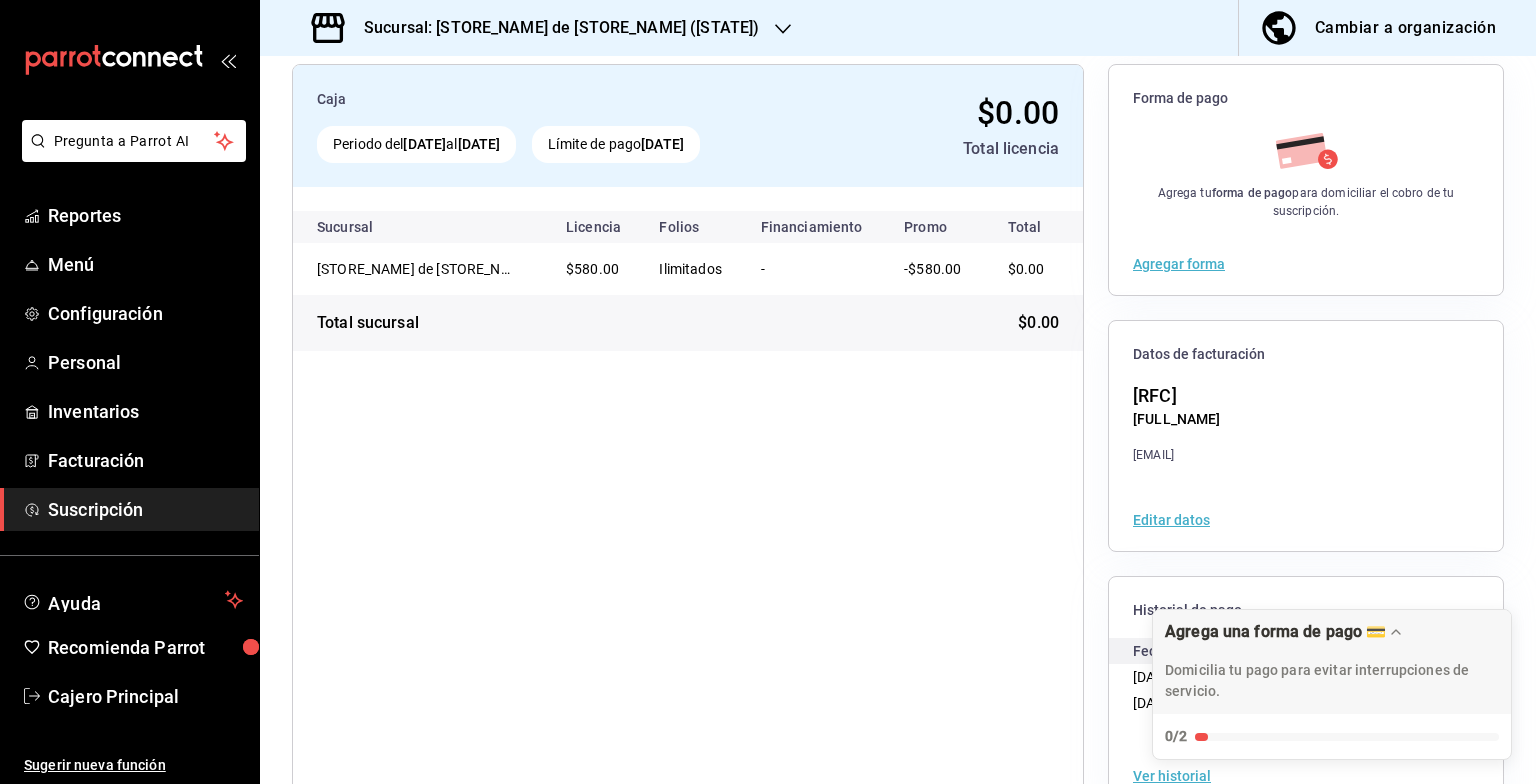 scroll, scrollTop: 161, scrollLeft: 0, axis: vertical 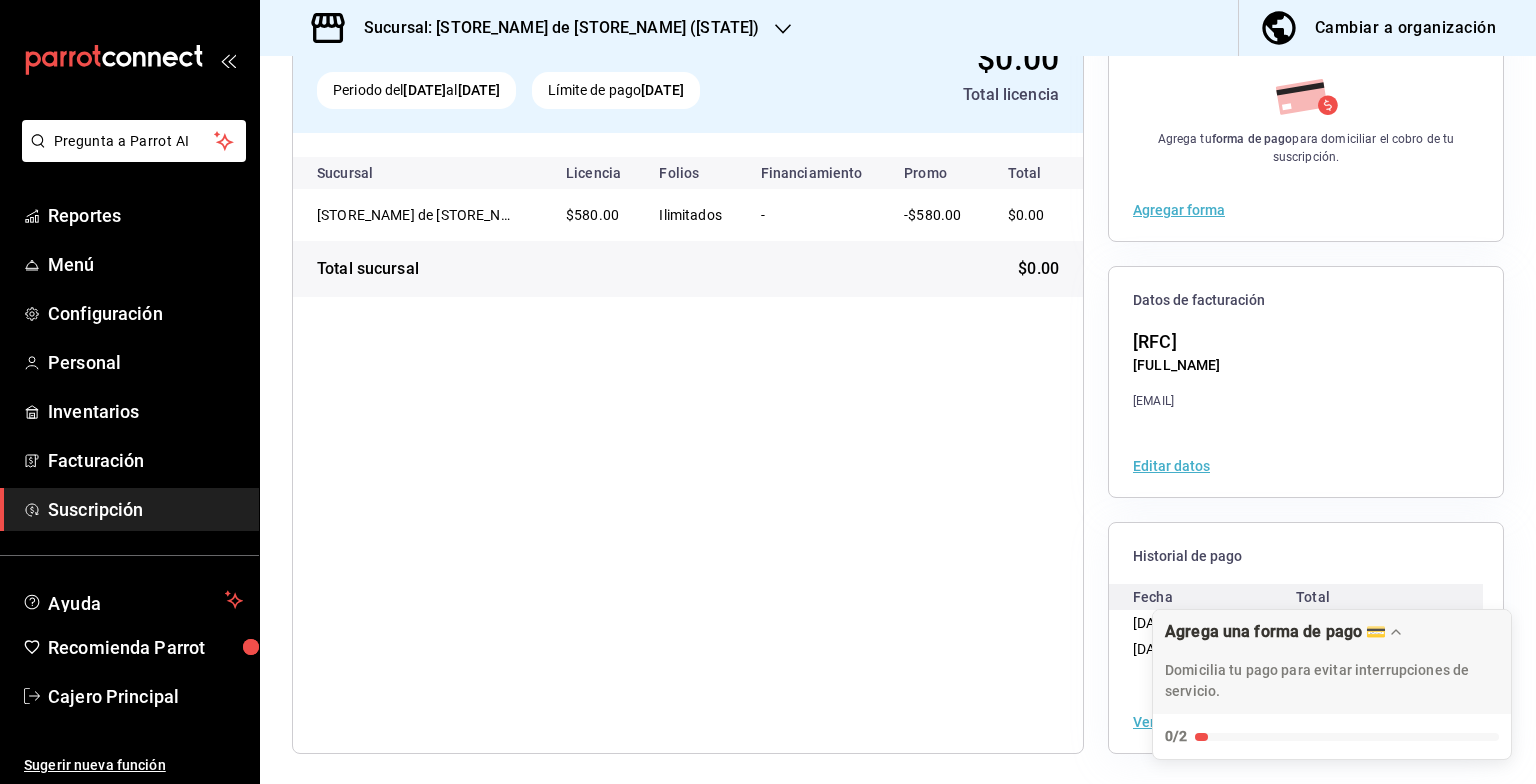 click on "Sucursal: [STORE_NAME] de [STORE_NAME] ([STATE])" at bounding box center [553, 28] 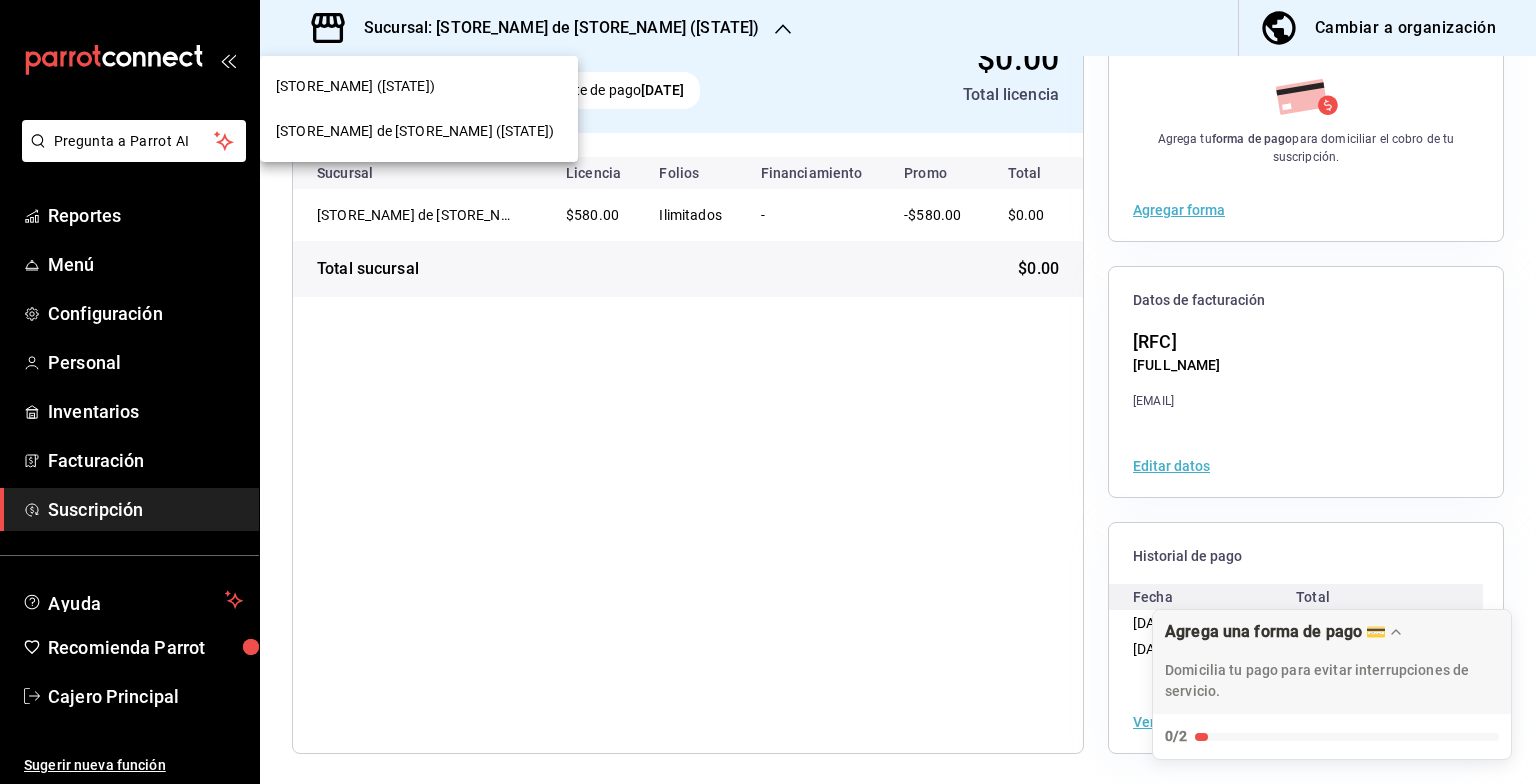 click on "[STORE_NAME] ([STATE])" at bounding box center (355, 86) 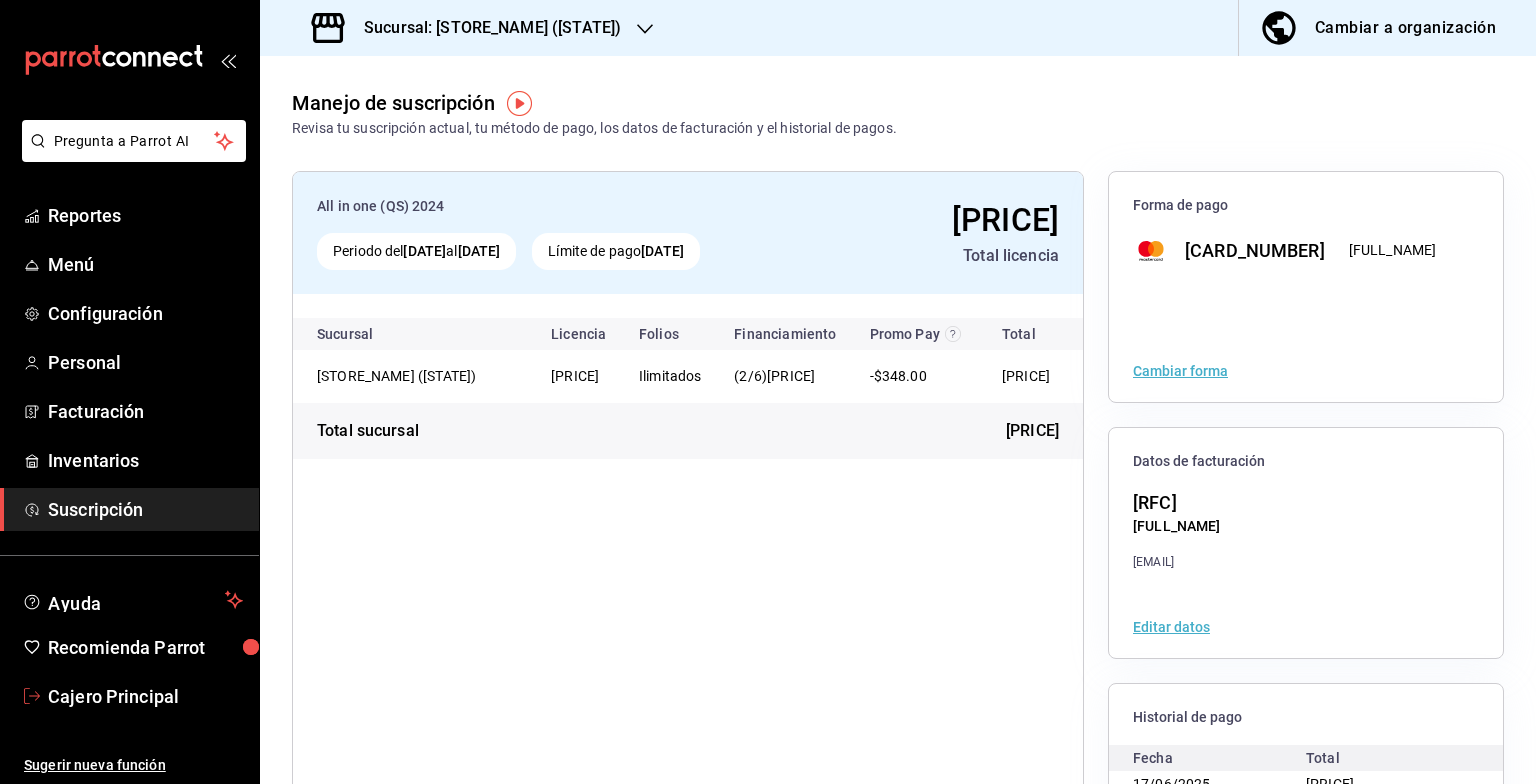 click on "Cajero Principal" at bounding box center (145, 696) 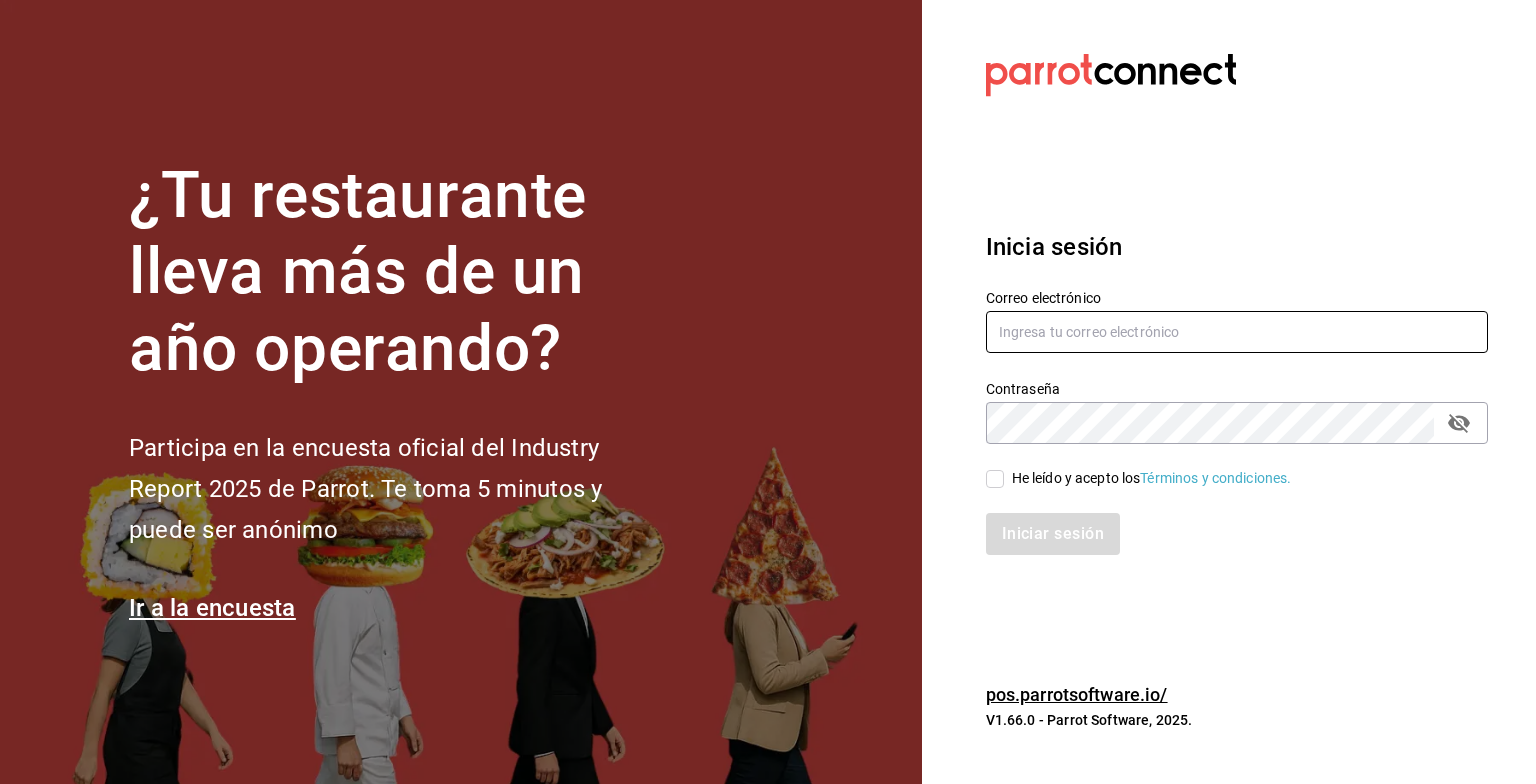 type on "[EMAIL]" 